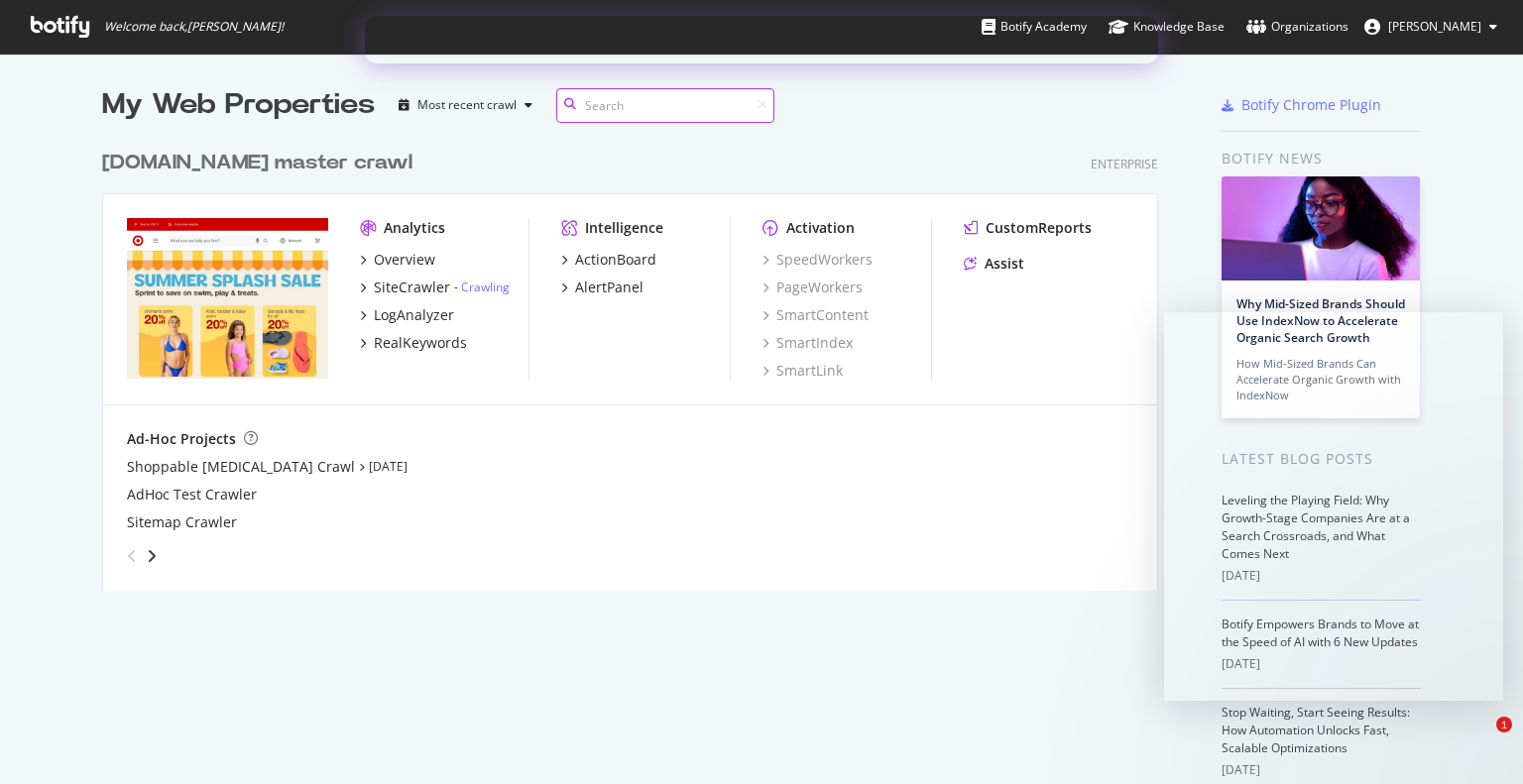 scroll, scrollTop: 0, scrollLeft: 0, axis: both 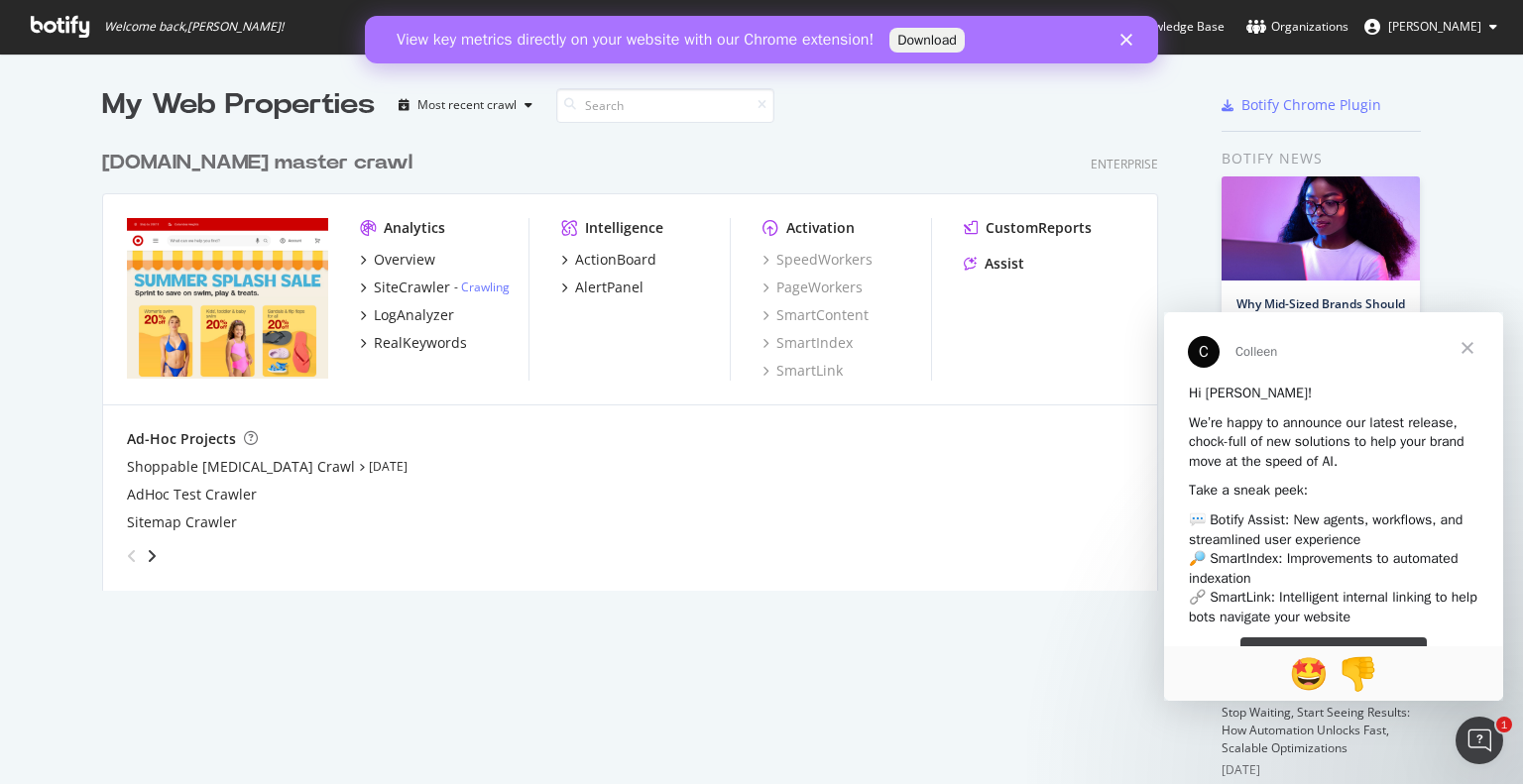 drag, startPoint x: 607, startPoint y: 1, endPoint x: 697, endPoint y: 629, distance: 634.41627 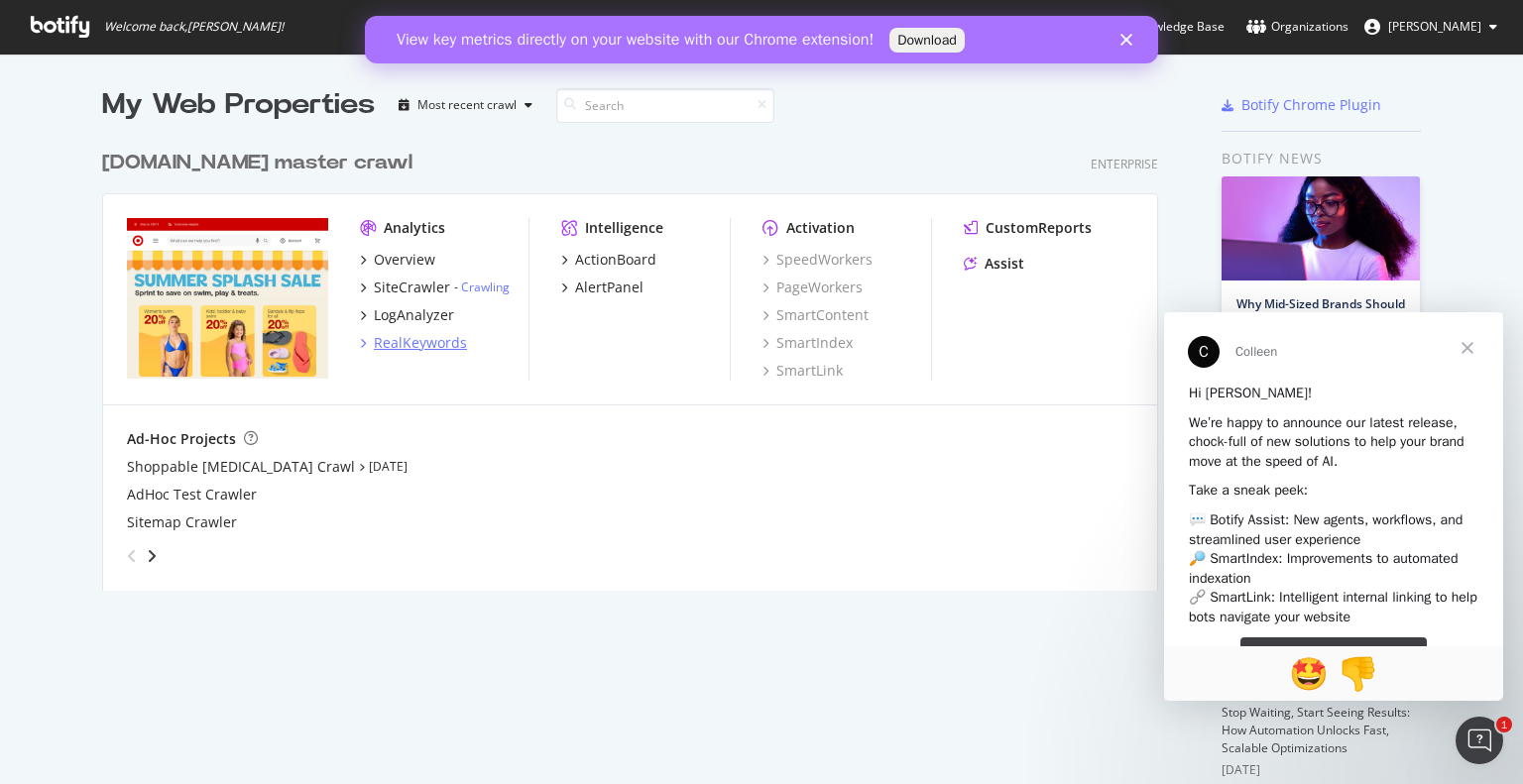 click on "RealKeywords" at bounding box center [420, 343] 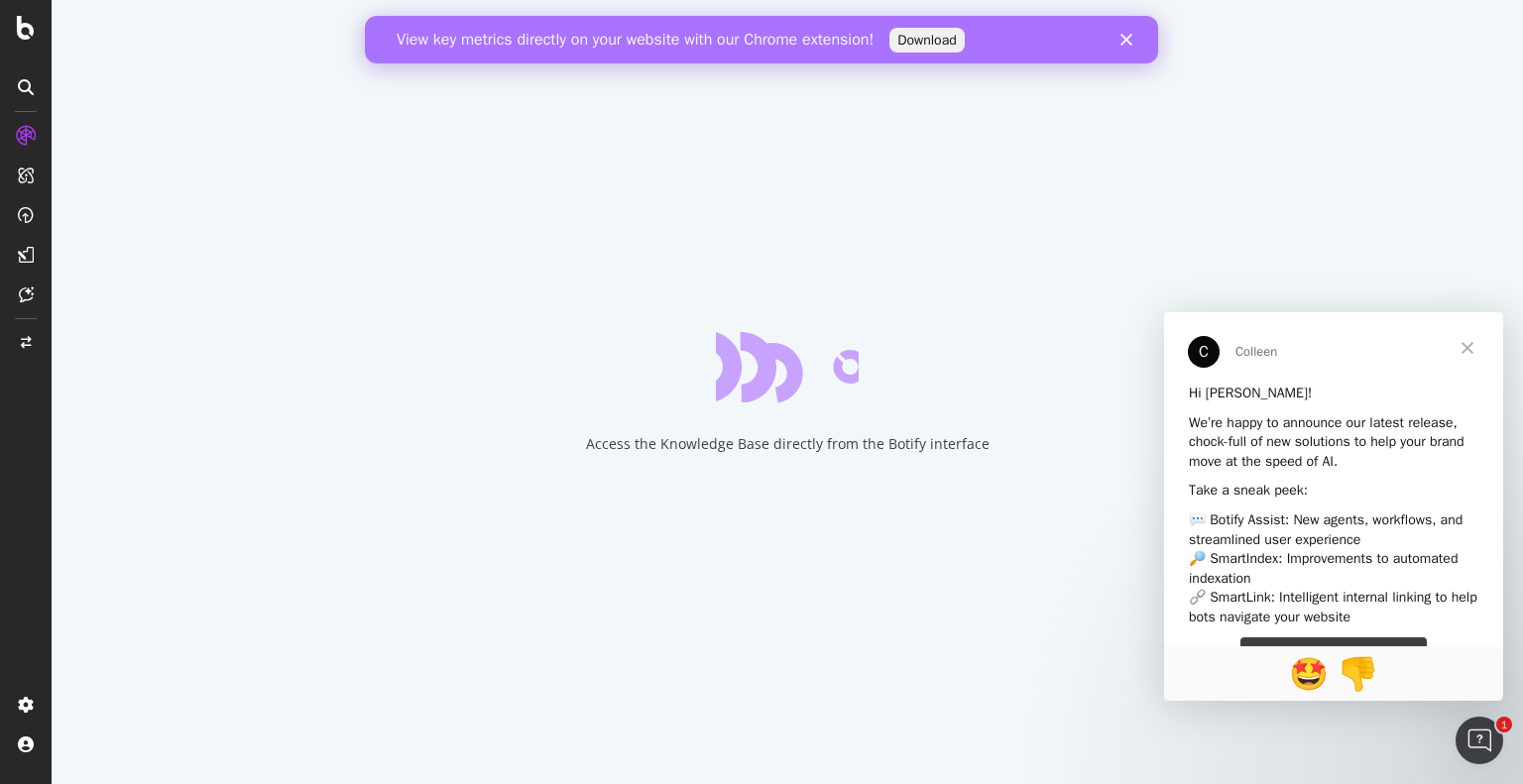 click on "View key metrics directly on your website with our Chrome extension! Download" at bounding box center (762, 40) 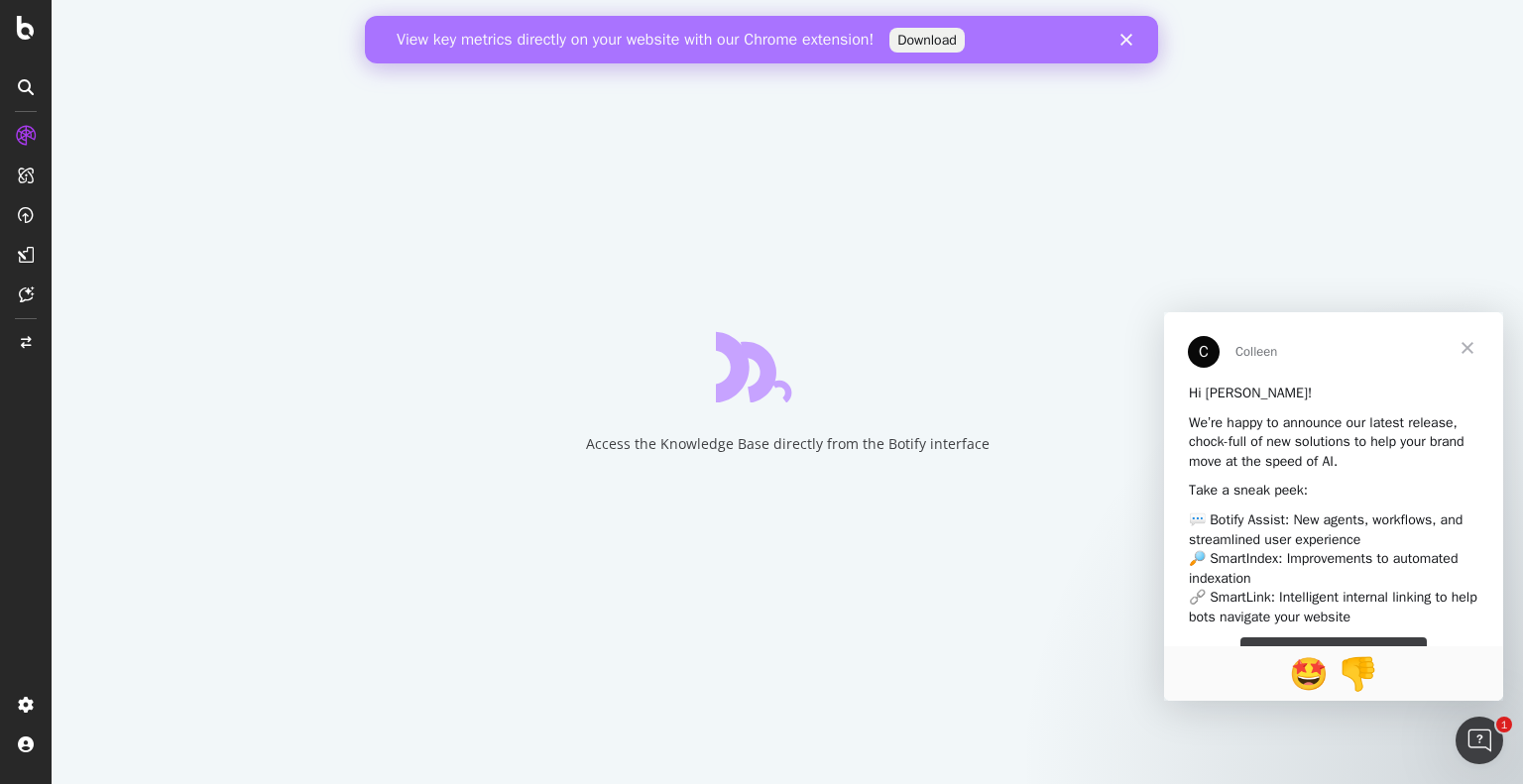 click 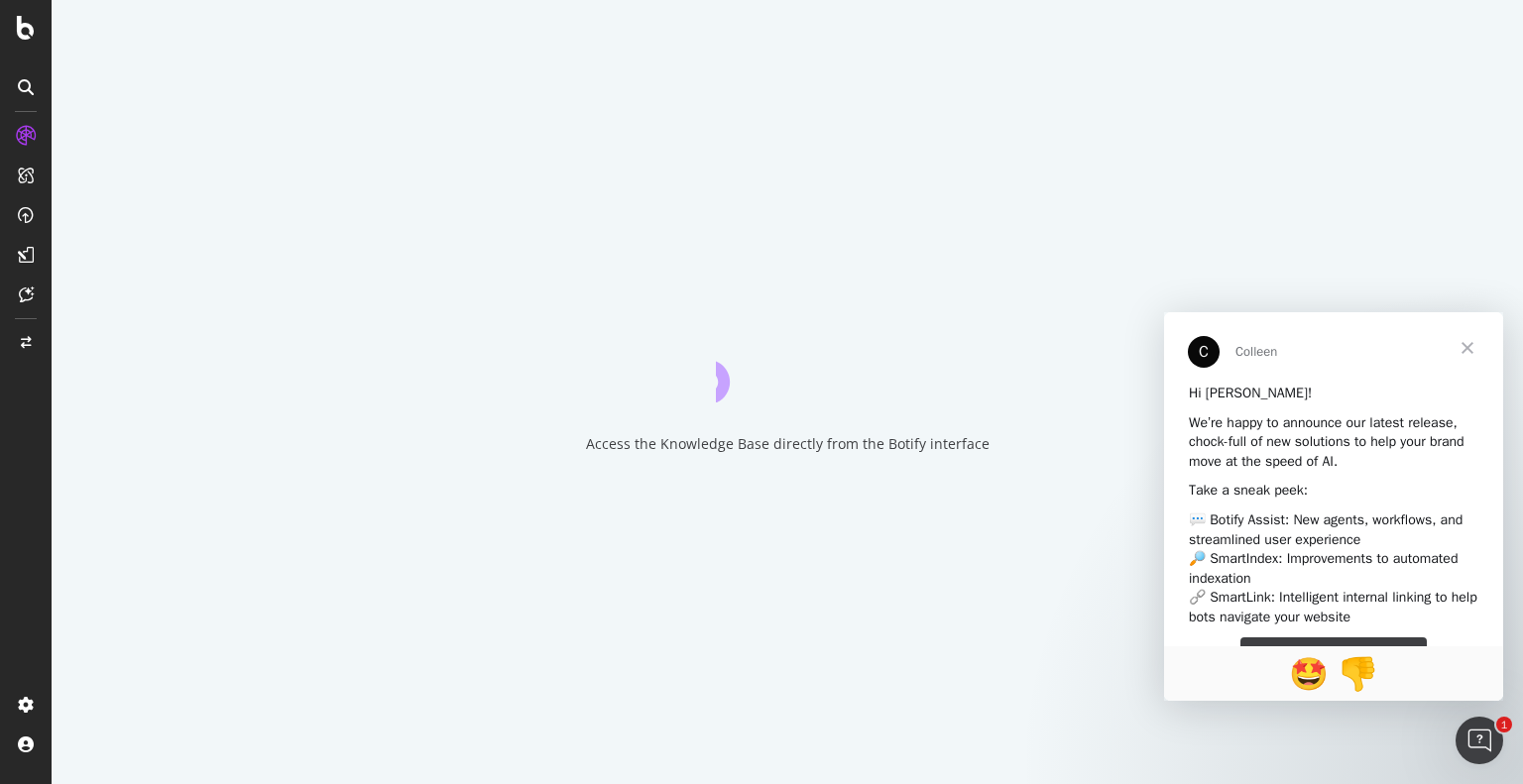 click at bounding box center [1467, 348] 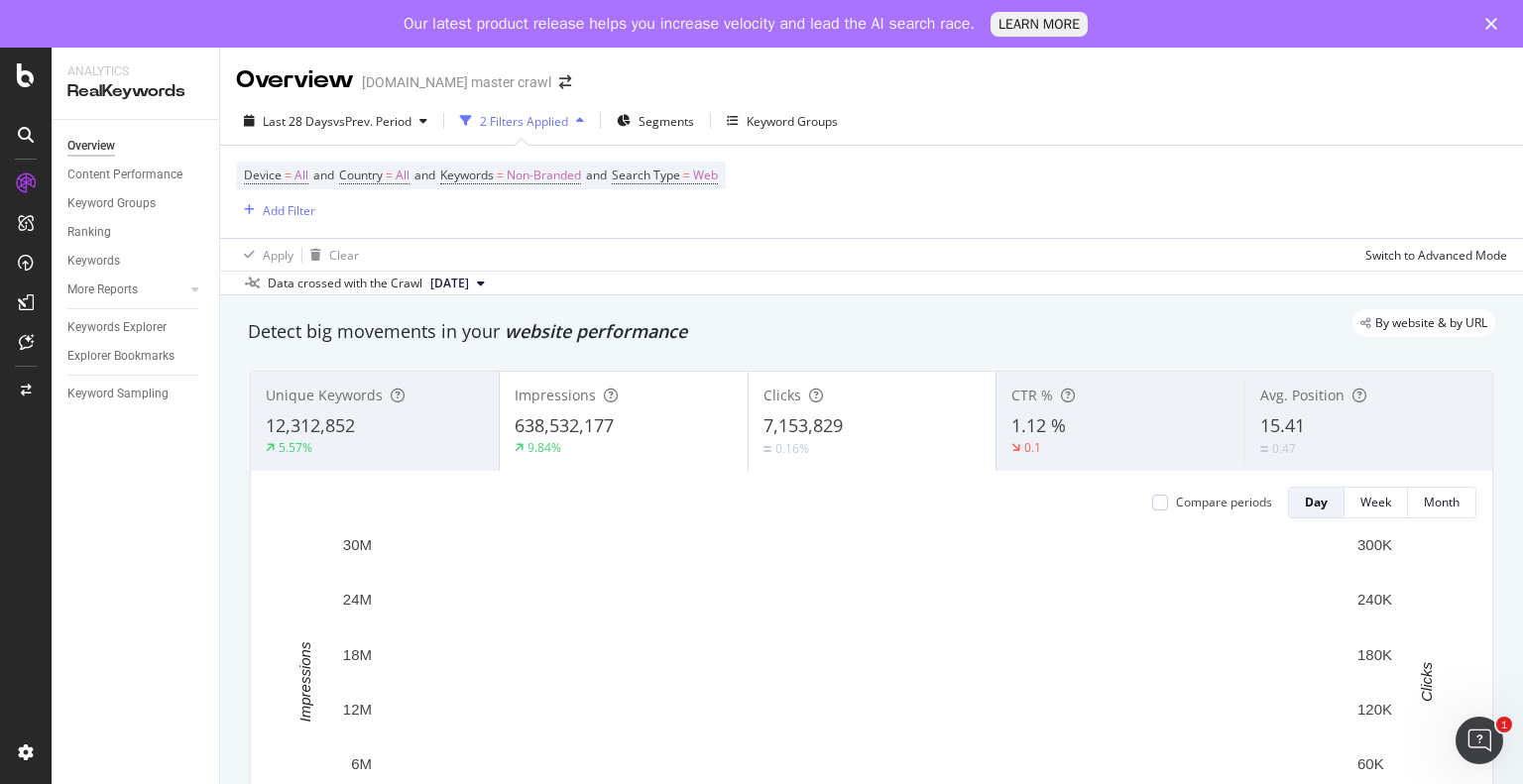 scroll, scrollTop: 0, scrollLeft: 0, axis: both 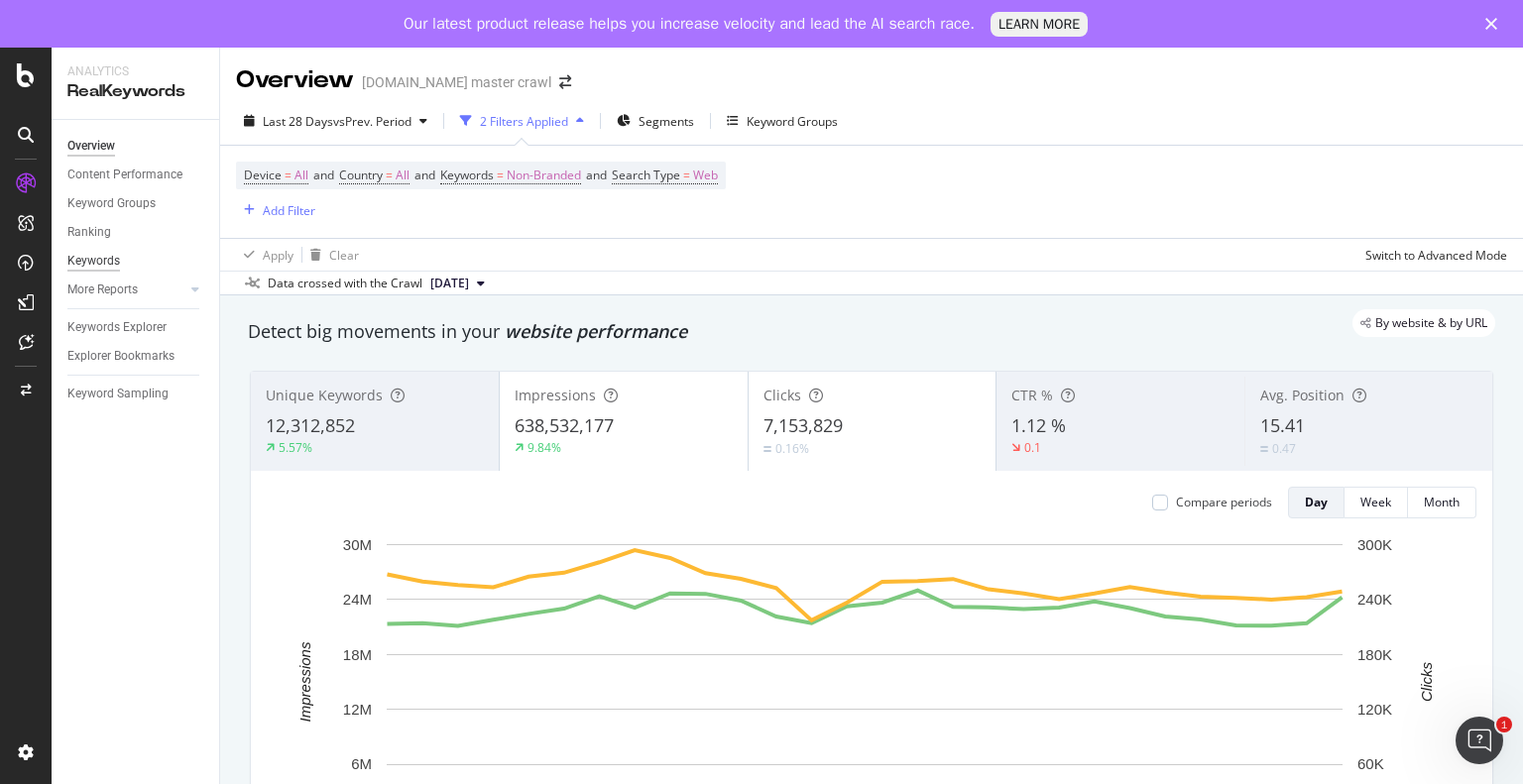 click on "Keywords" at bounding box center [93, 261] 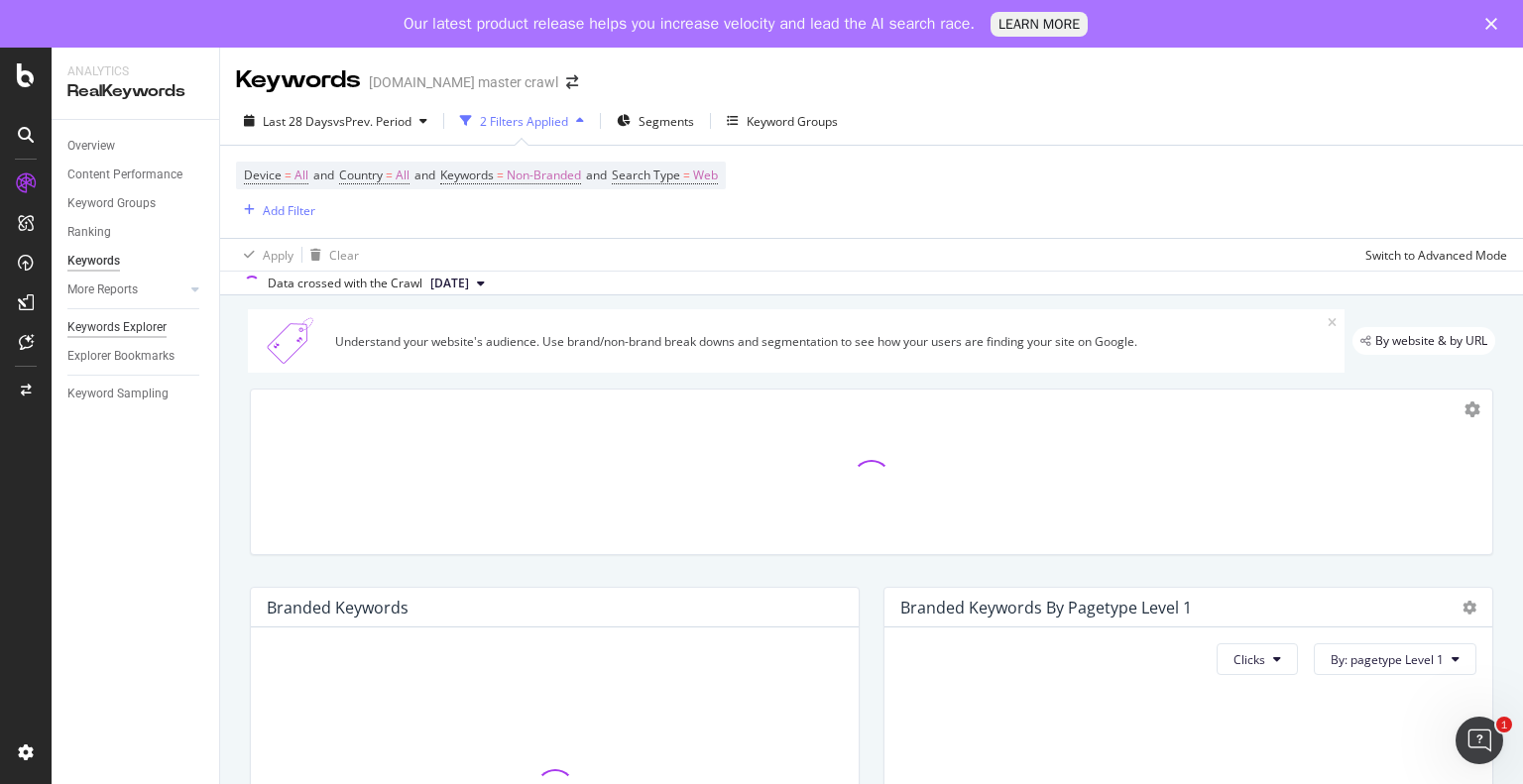 click on "Keywords Explorer" at bounding box center (117, 327) 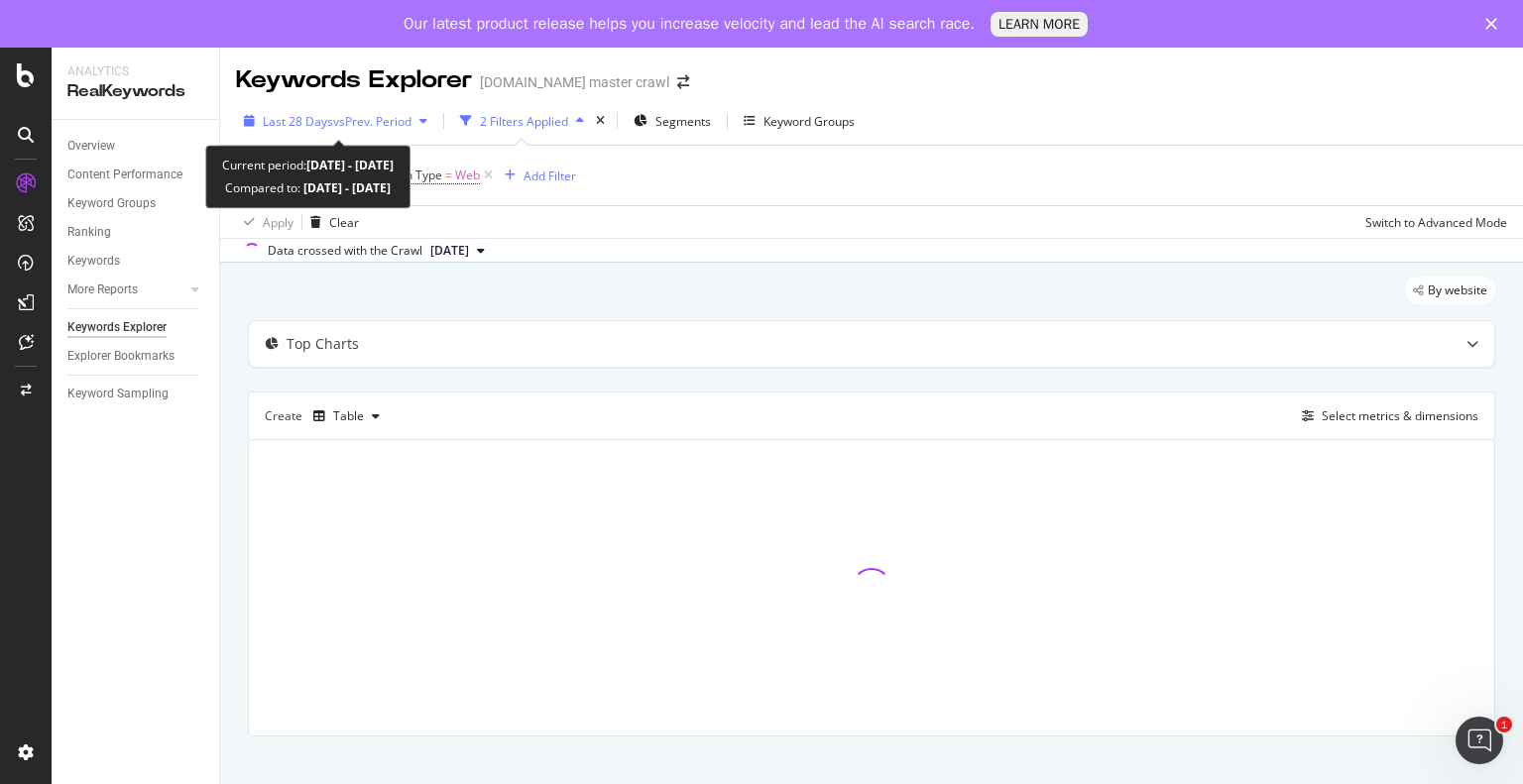 click on "Last 28 Days" at bounding box center [297, 121] 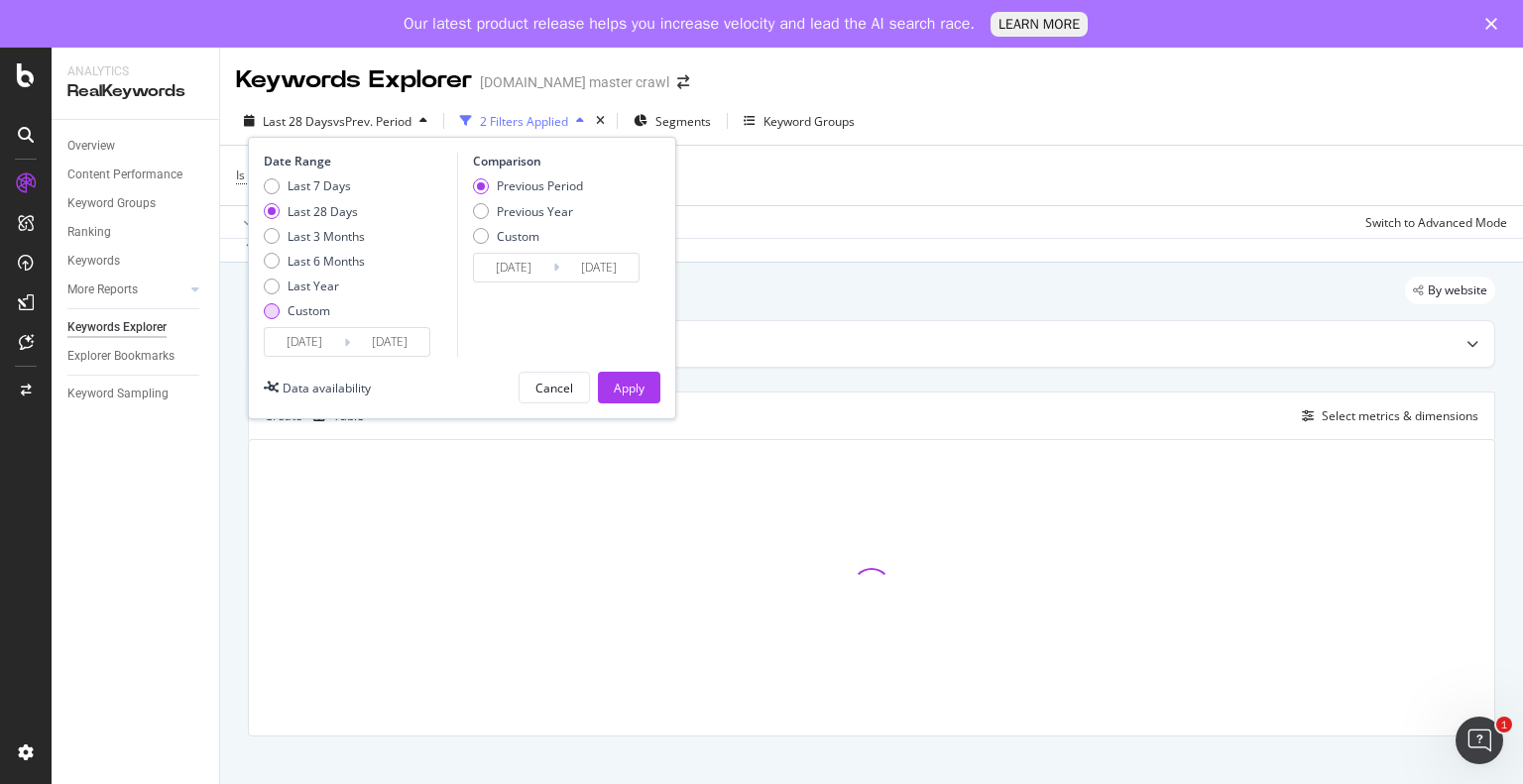 click on "Custom" at bounding box center [308, 310] 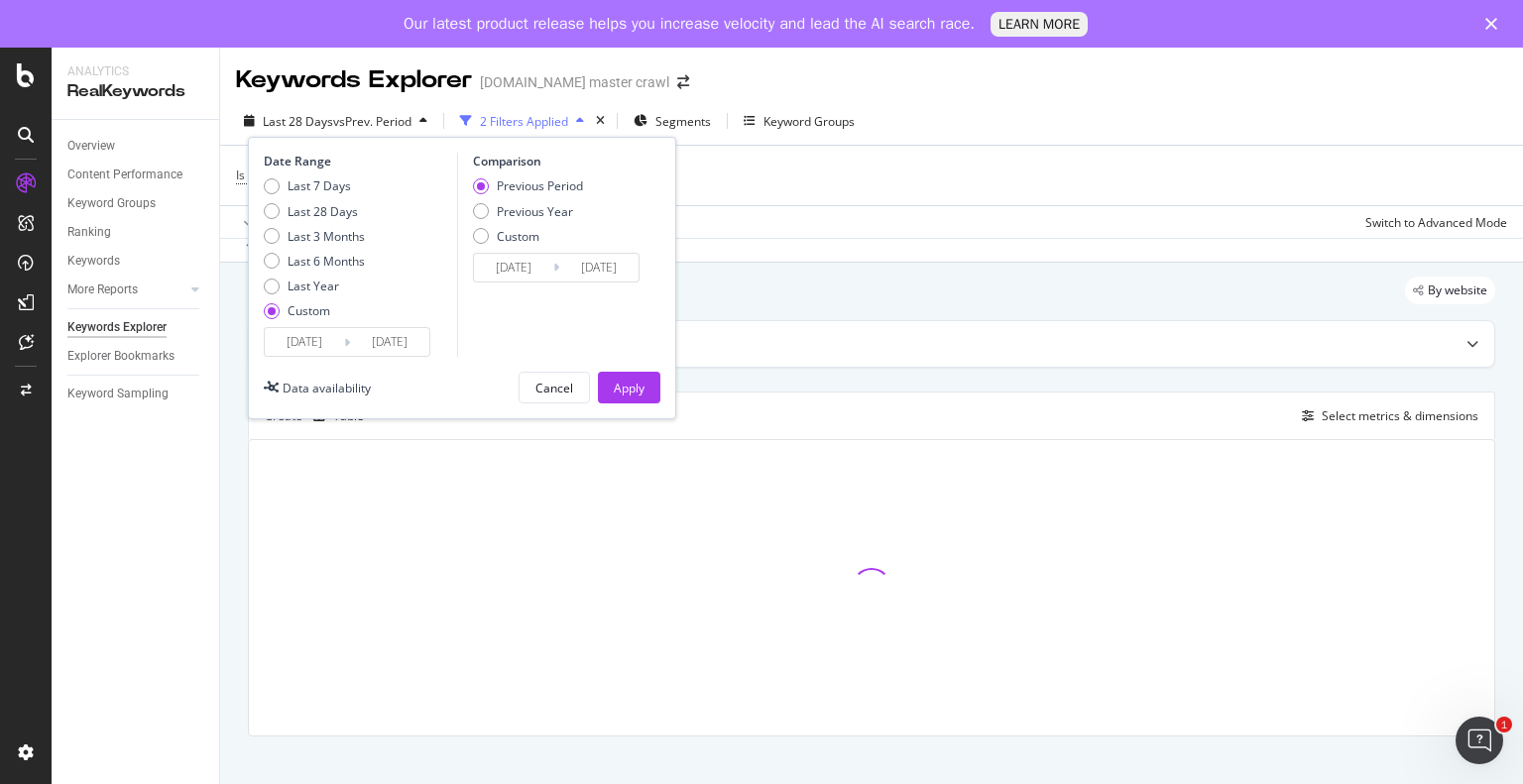 click on "[DATE]" at bounding box center [304, 342] 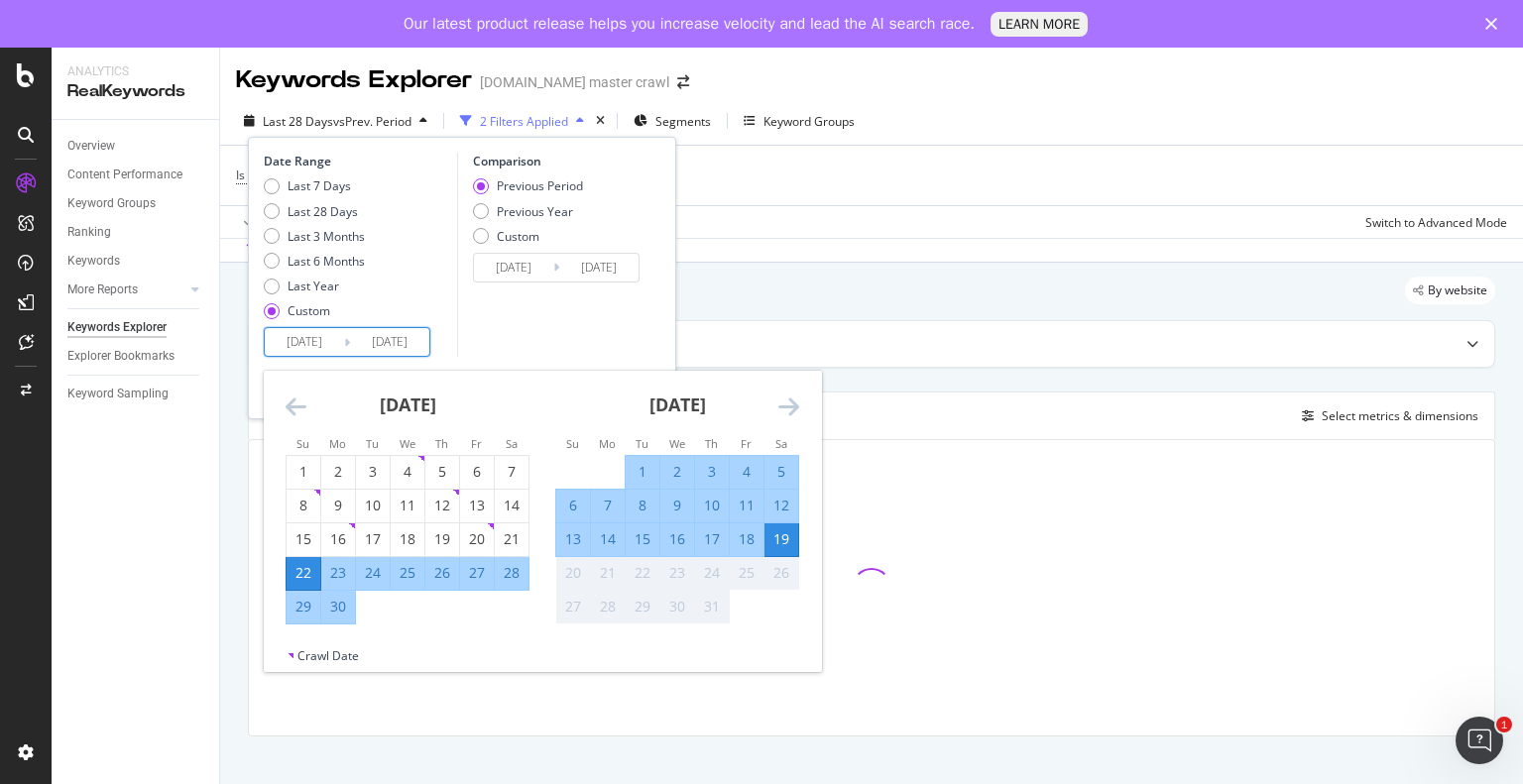 click at bounding box center (295, 406) 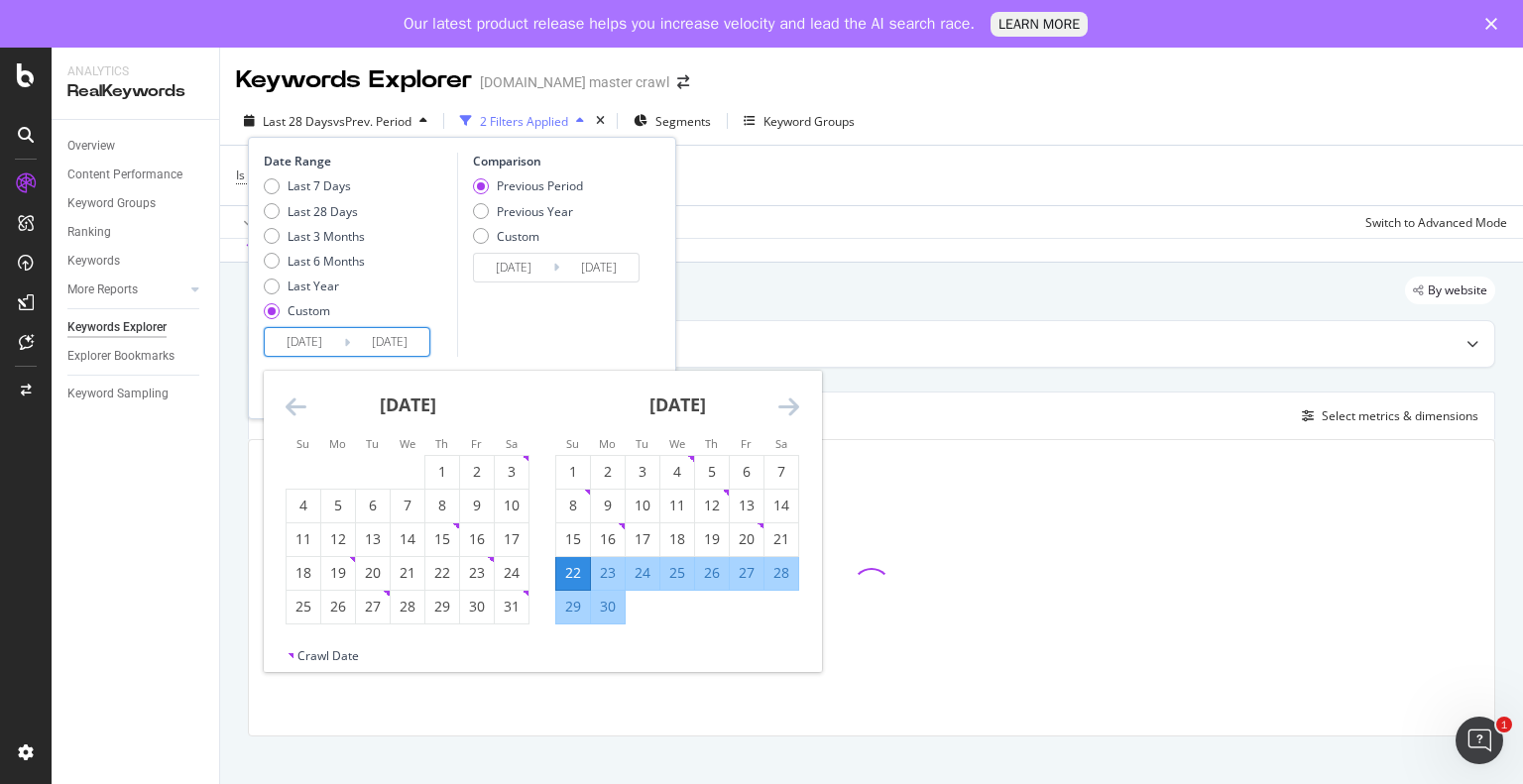 click at bounding box center [295, 406] 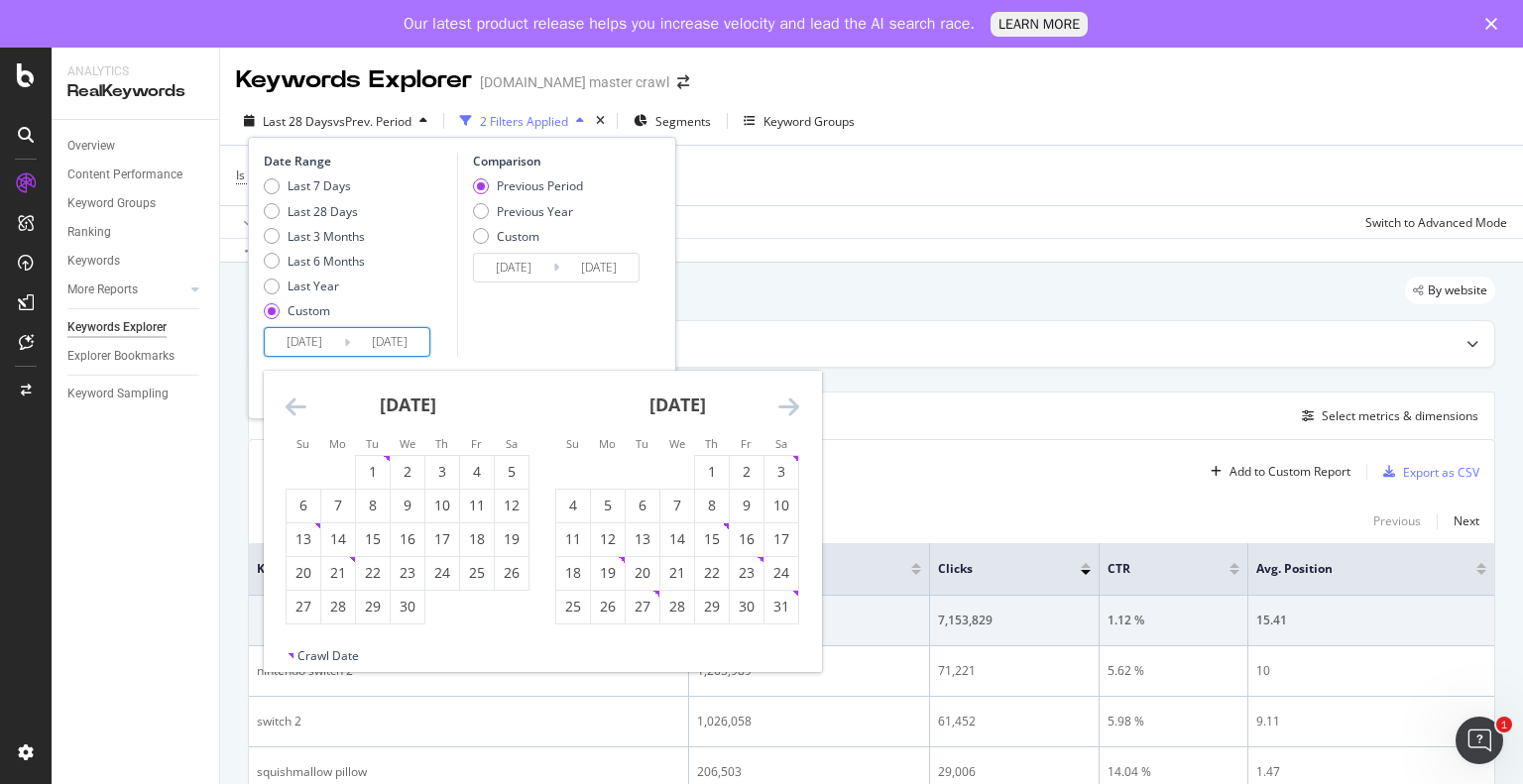 click on "[DATE]" at bounding box center [408, 404] 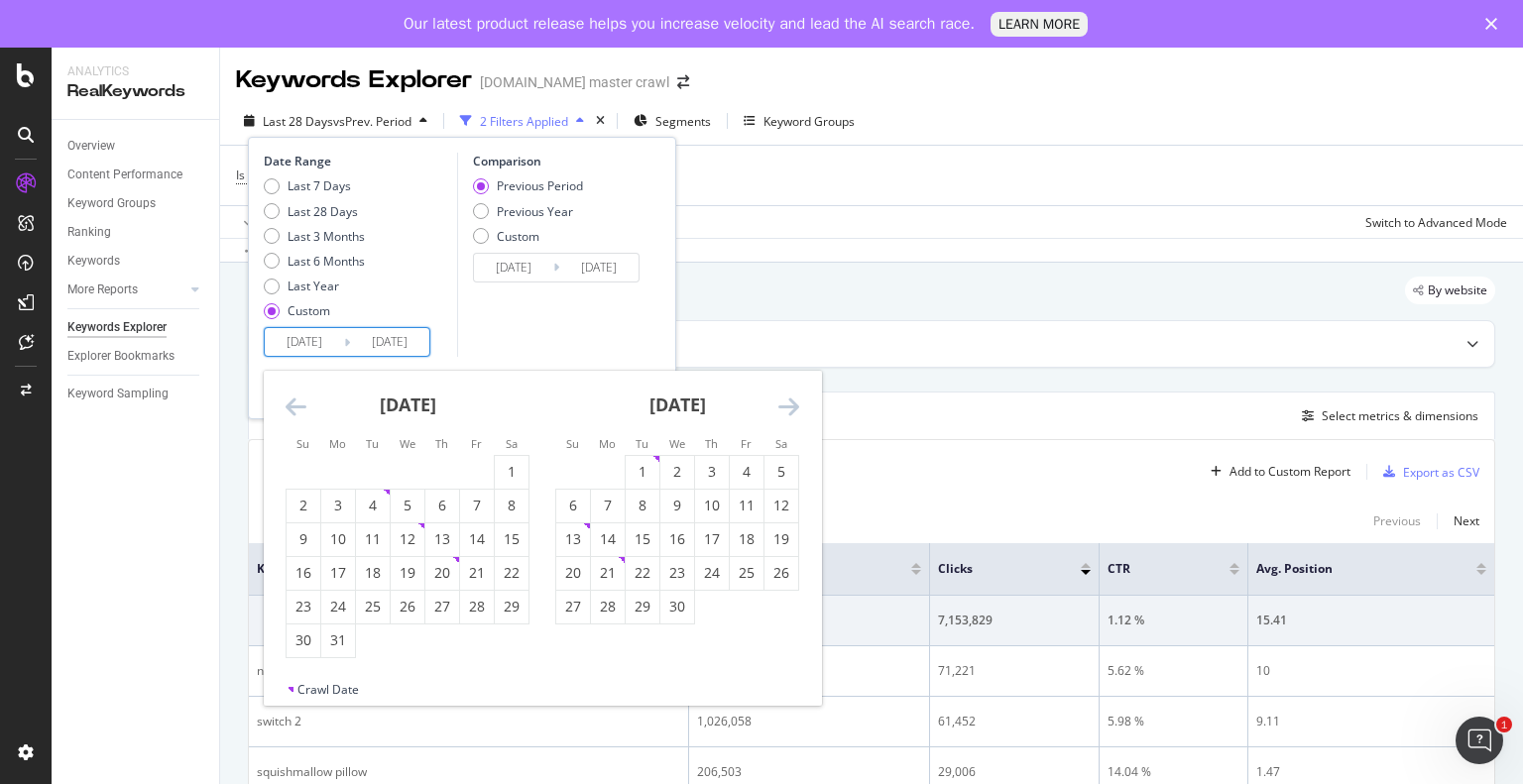 click at bounding box center (295, 406) 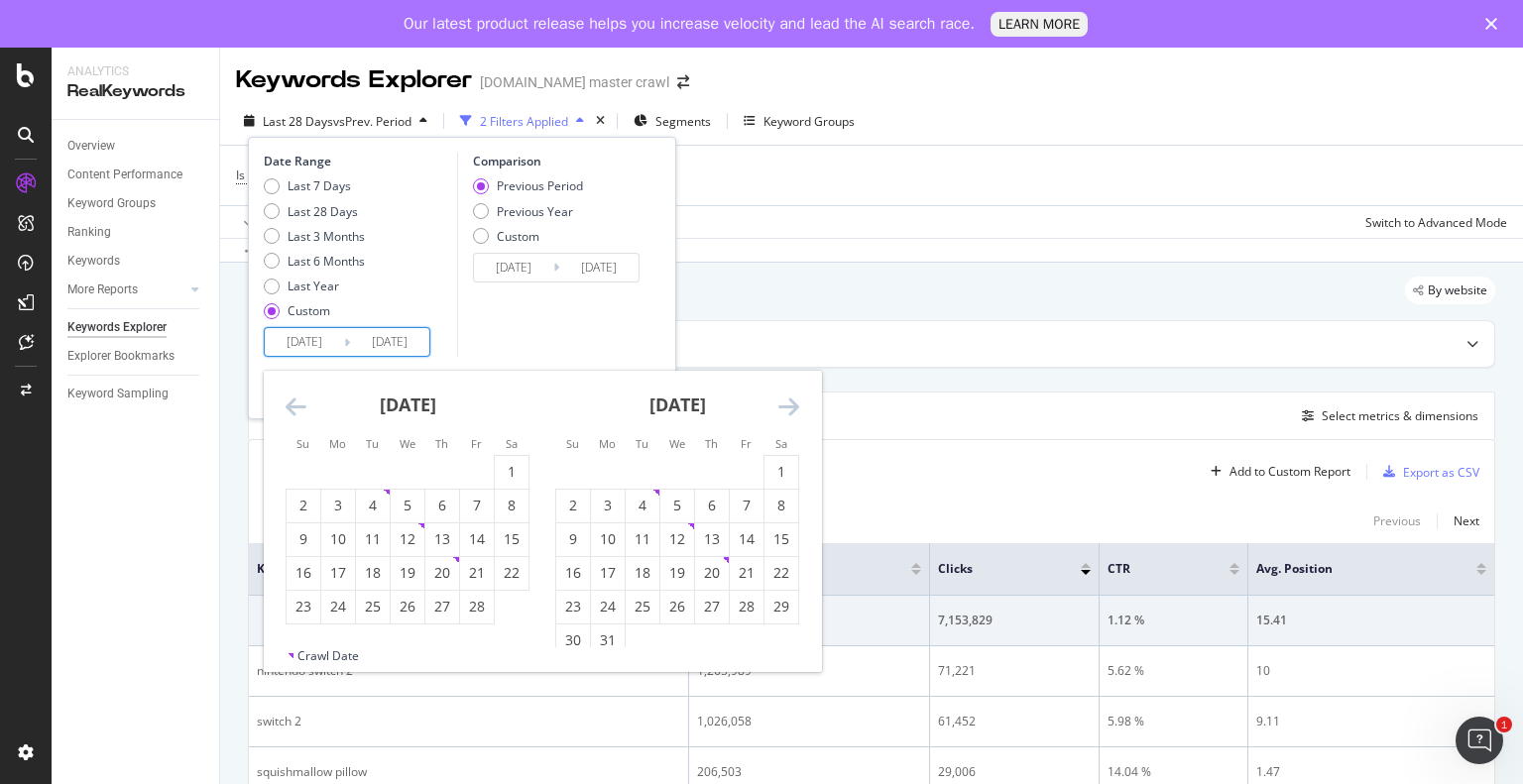 click at bounding box center (295, 406) 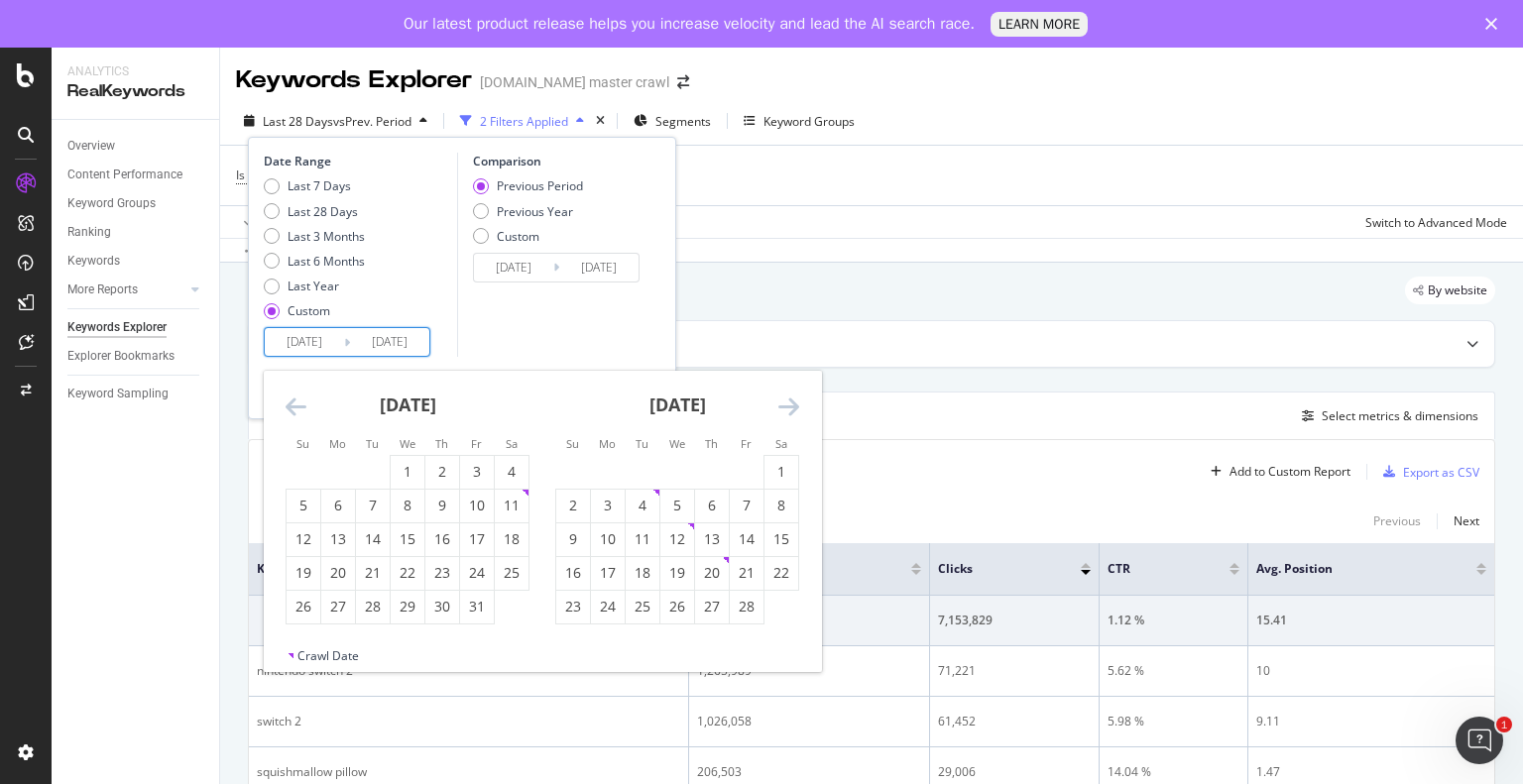 click at bounding box center (295, 406) 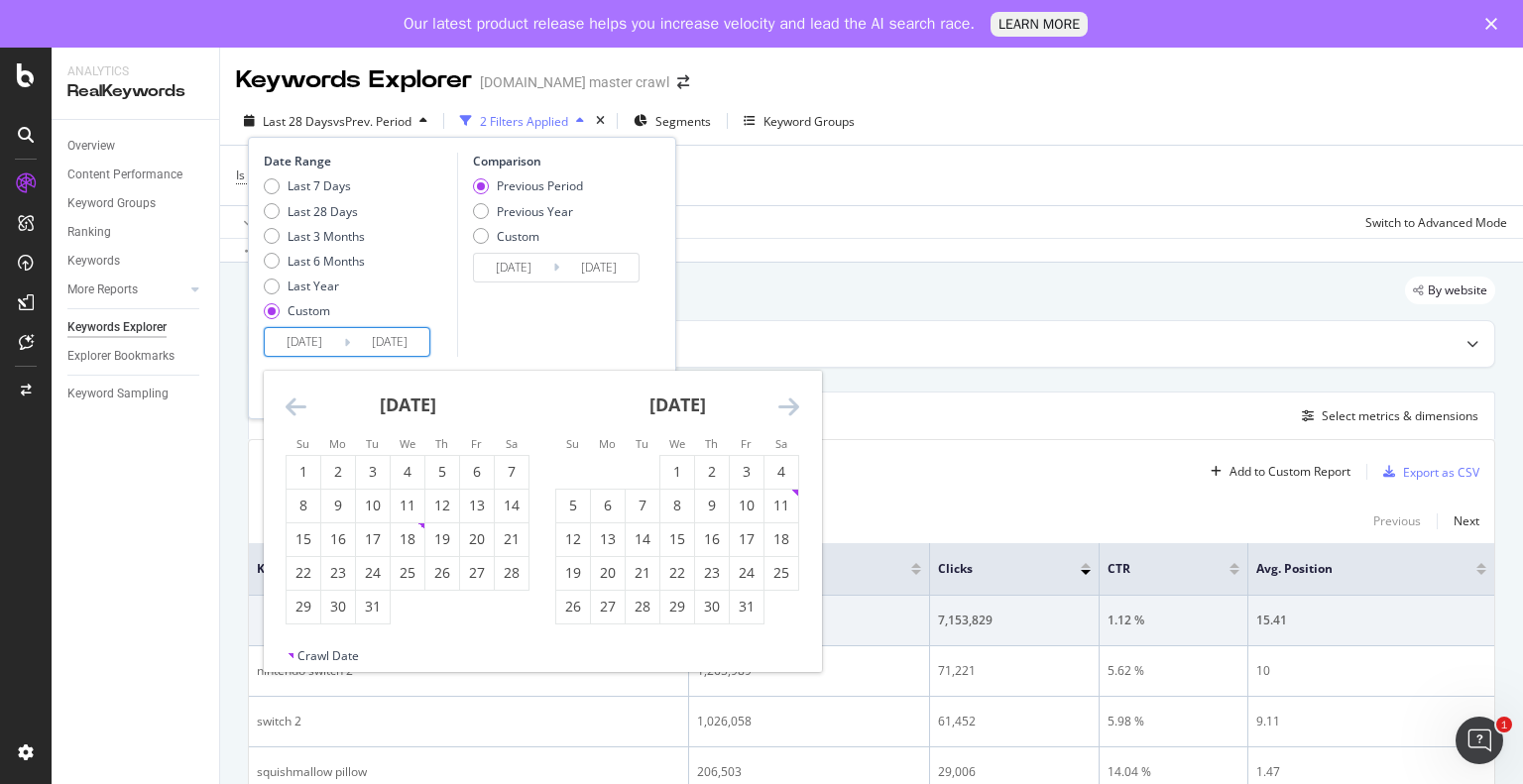 click at bounding box center (295, 406) 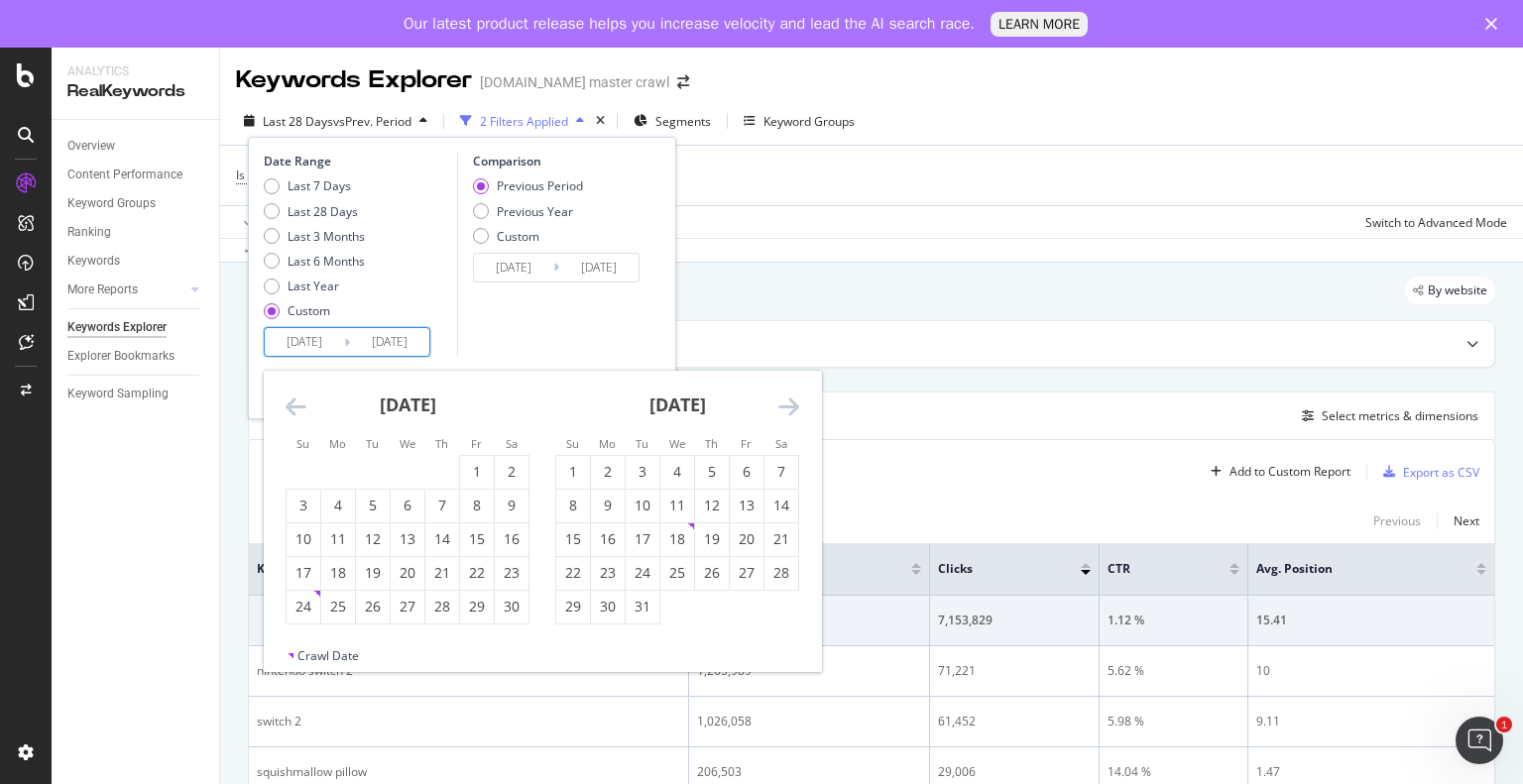 click at bounding box center (295, 406) 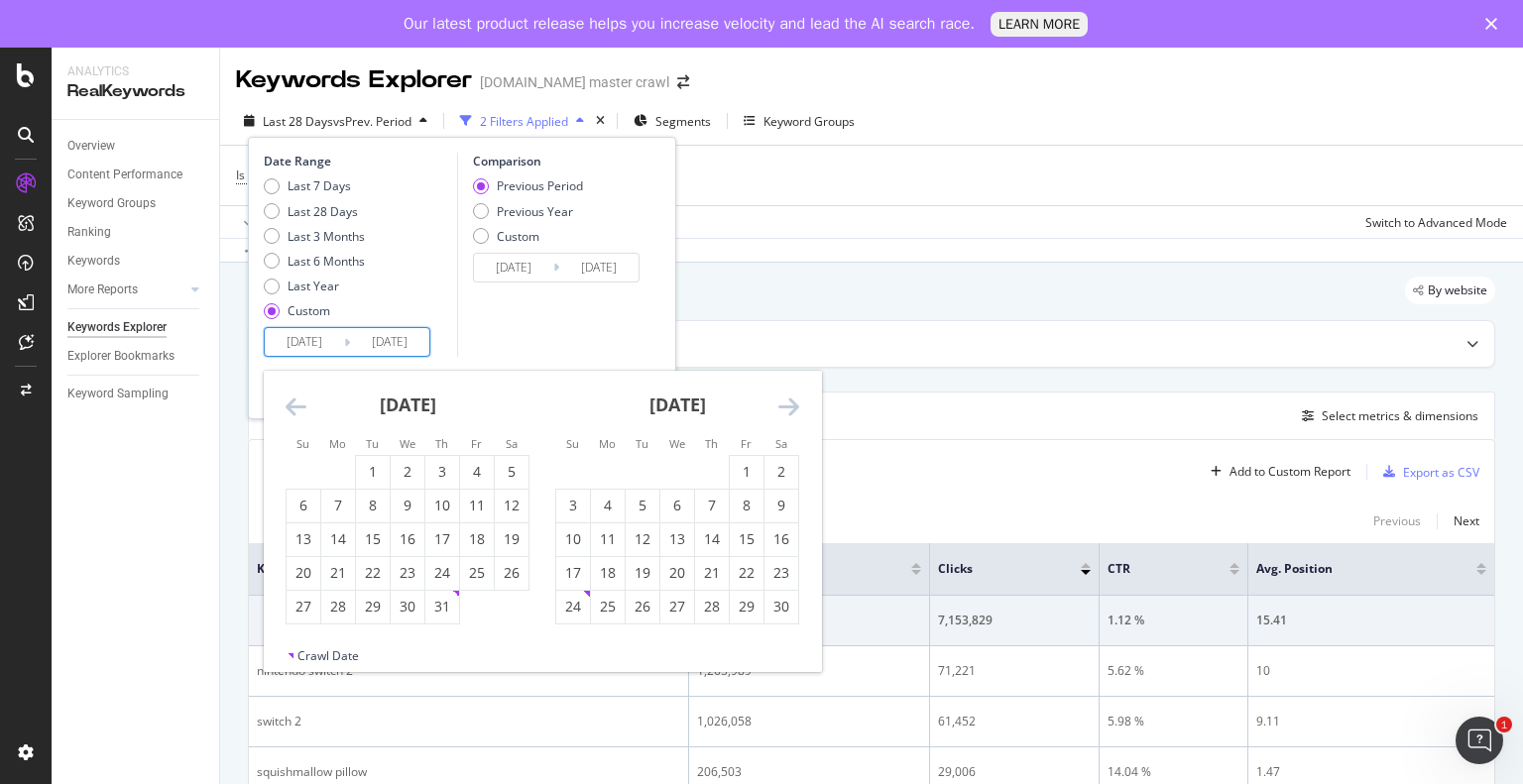 click at bounding box center (295, 406) 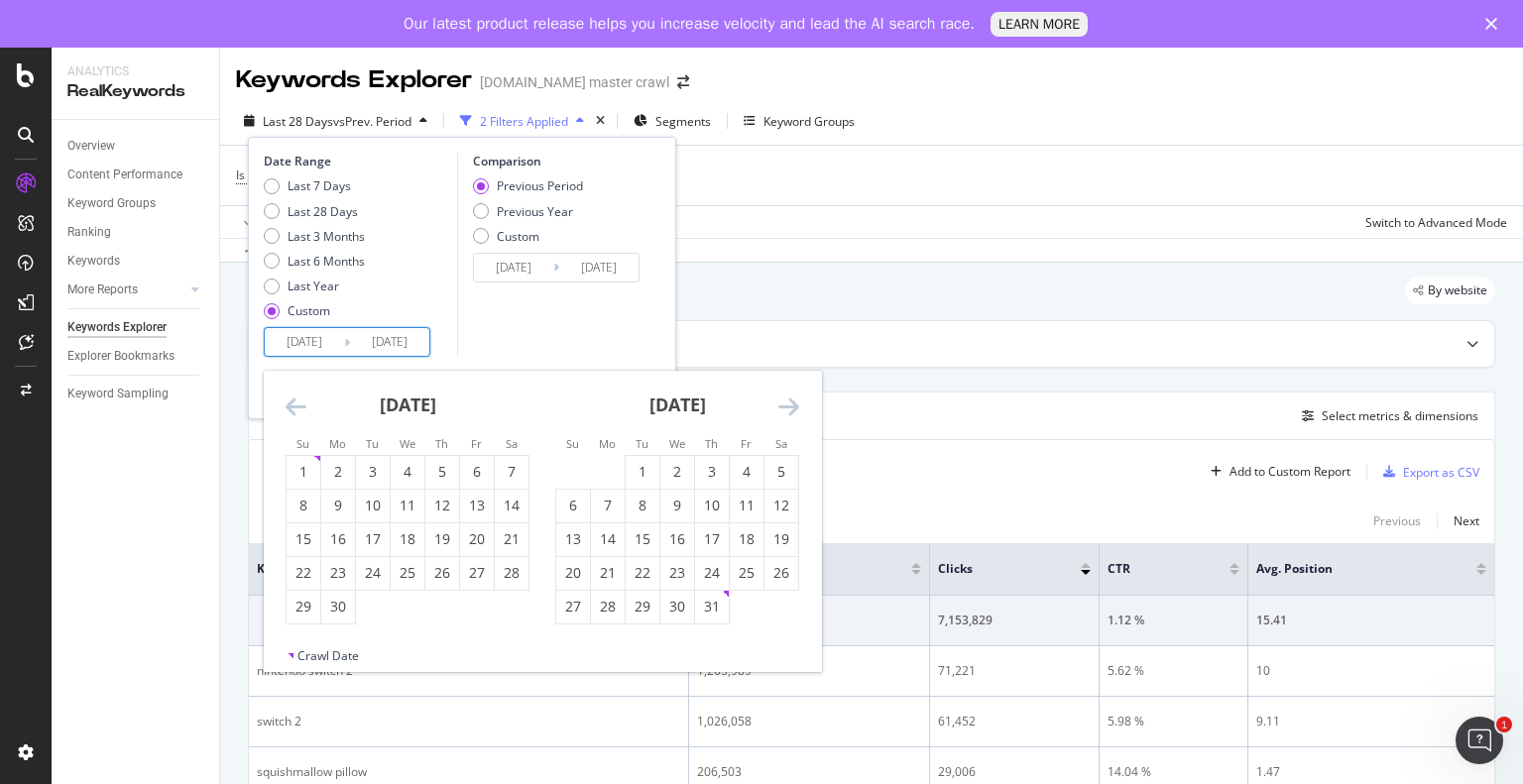 click at bounding box center (295, 406) 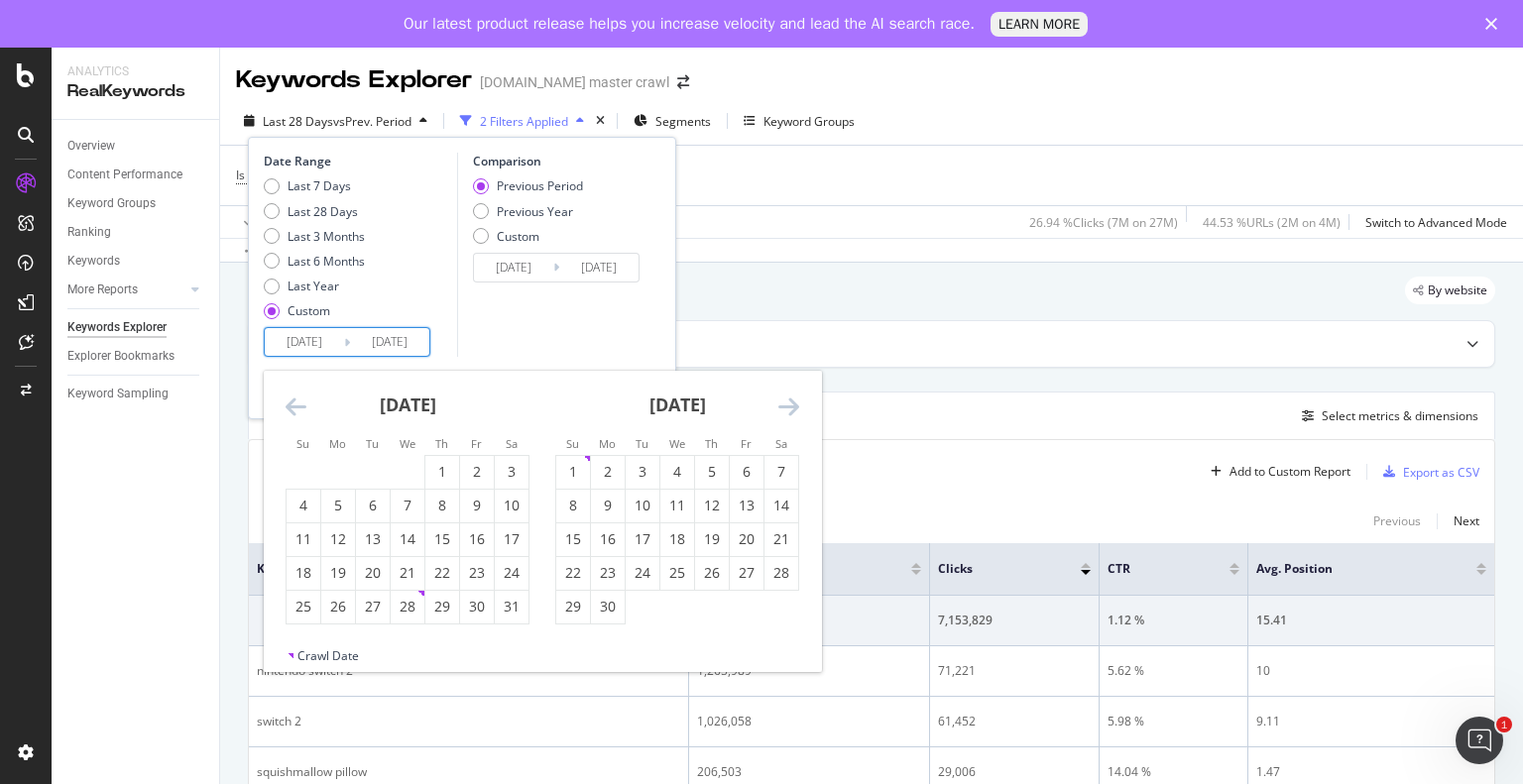 click at bounding box center (295, 406) 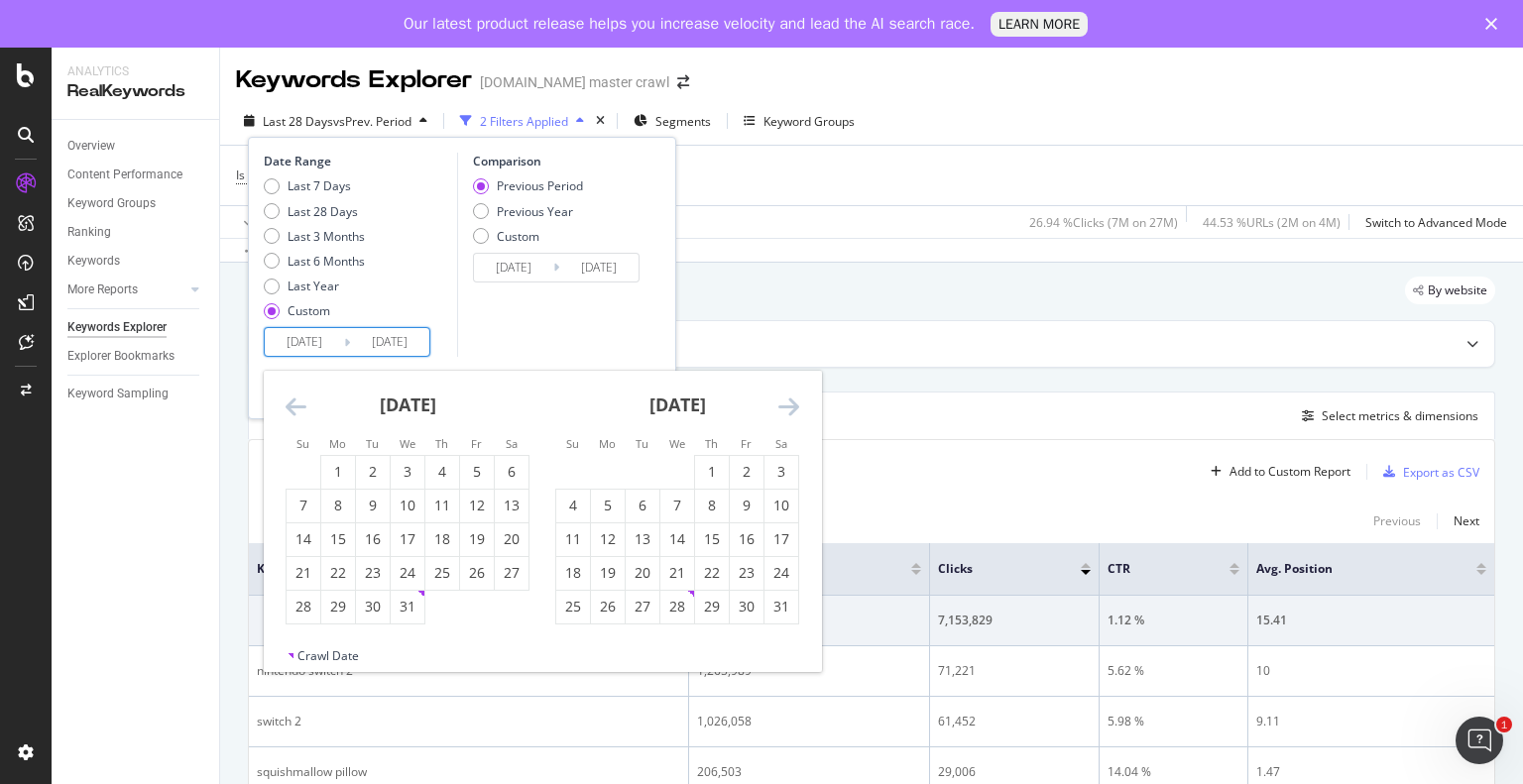 click at bounding box center [295, 406] 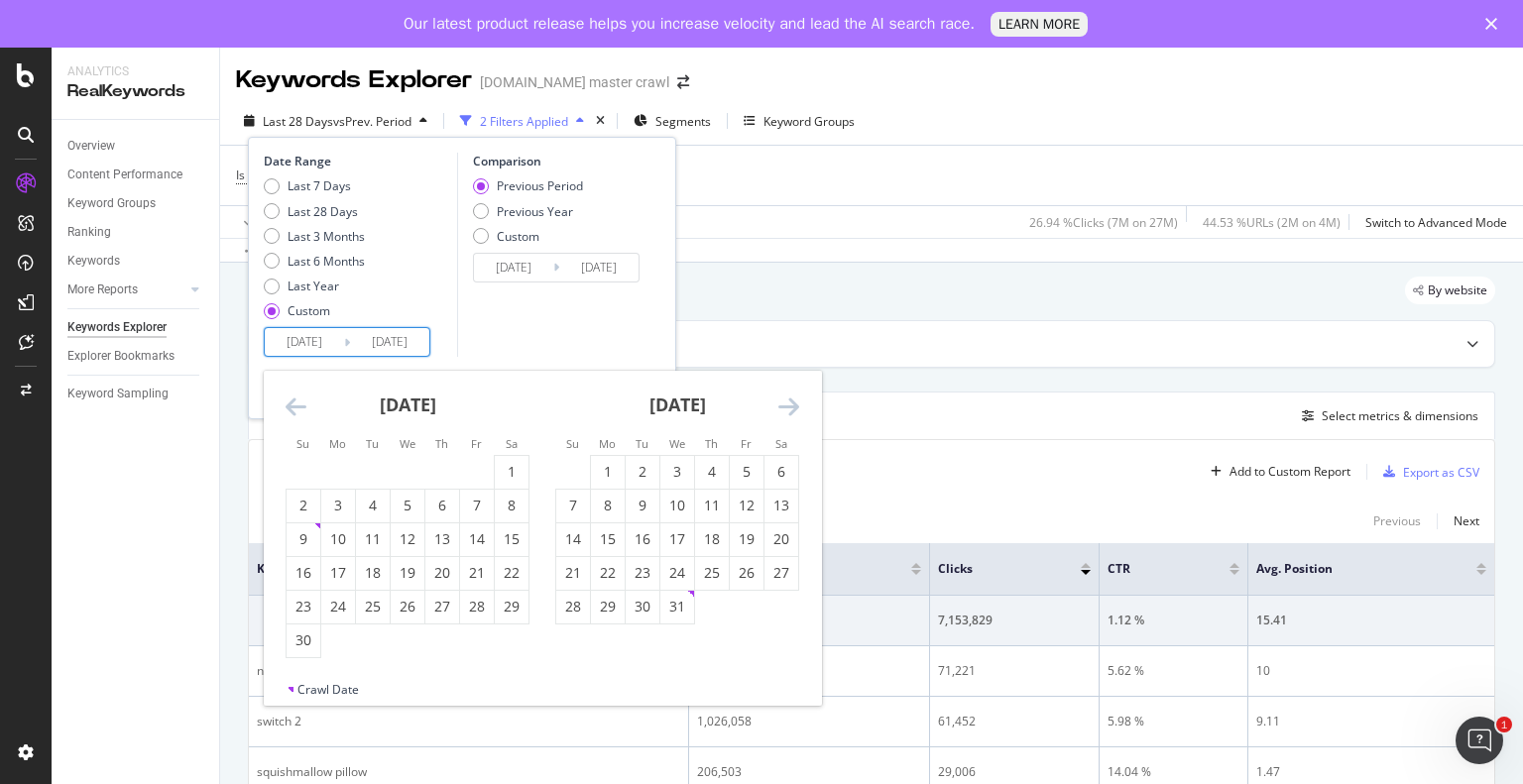 click at bounding box center [295, 406] 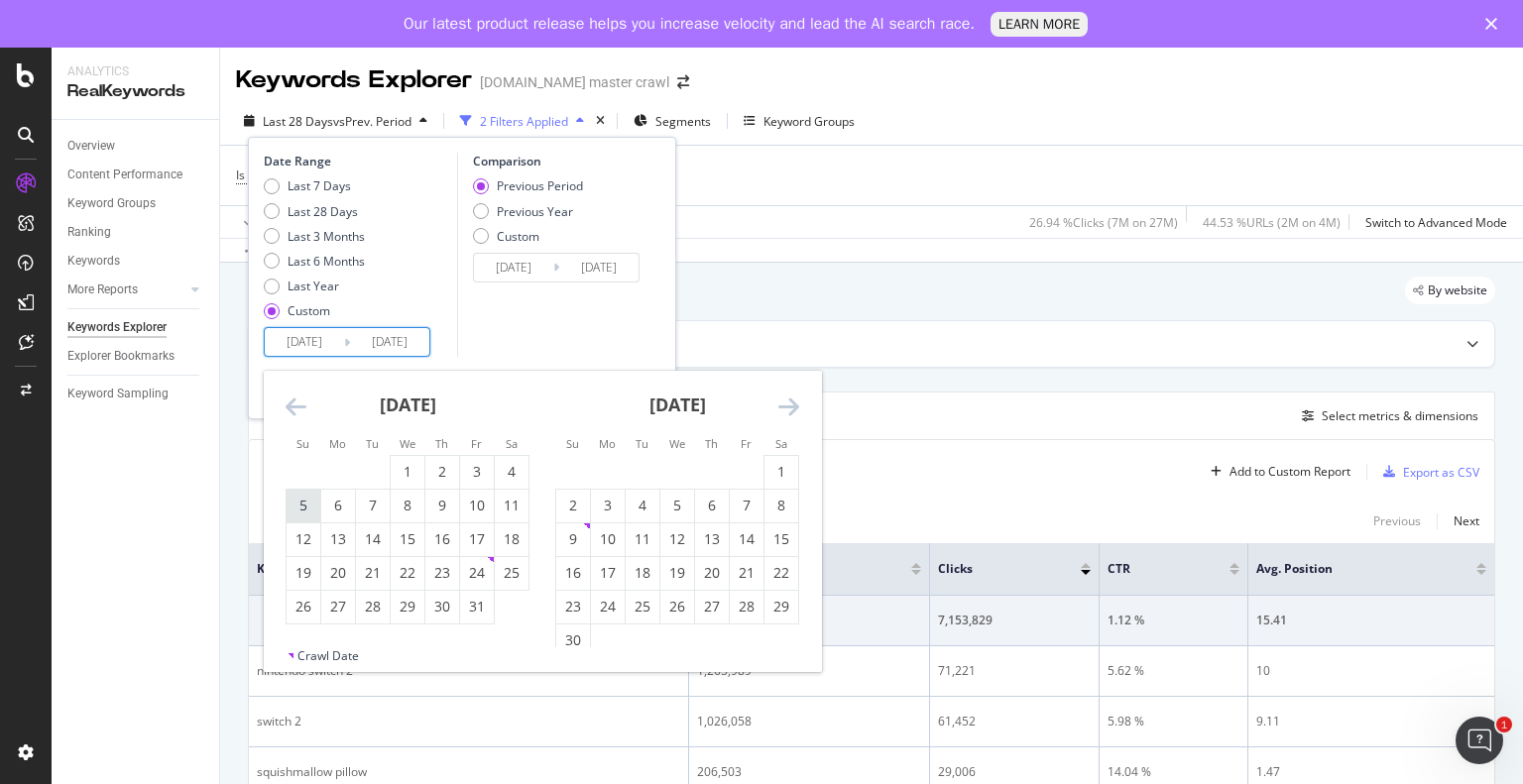 click on "5" at bounding box center (303, 505) 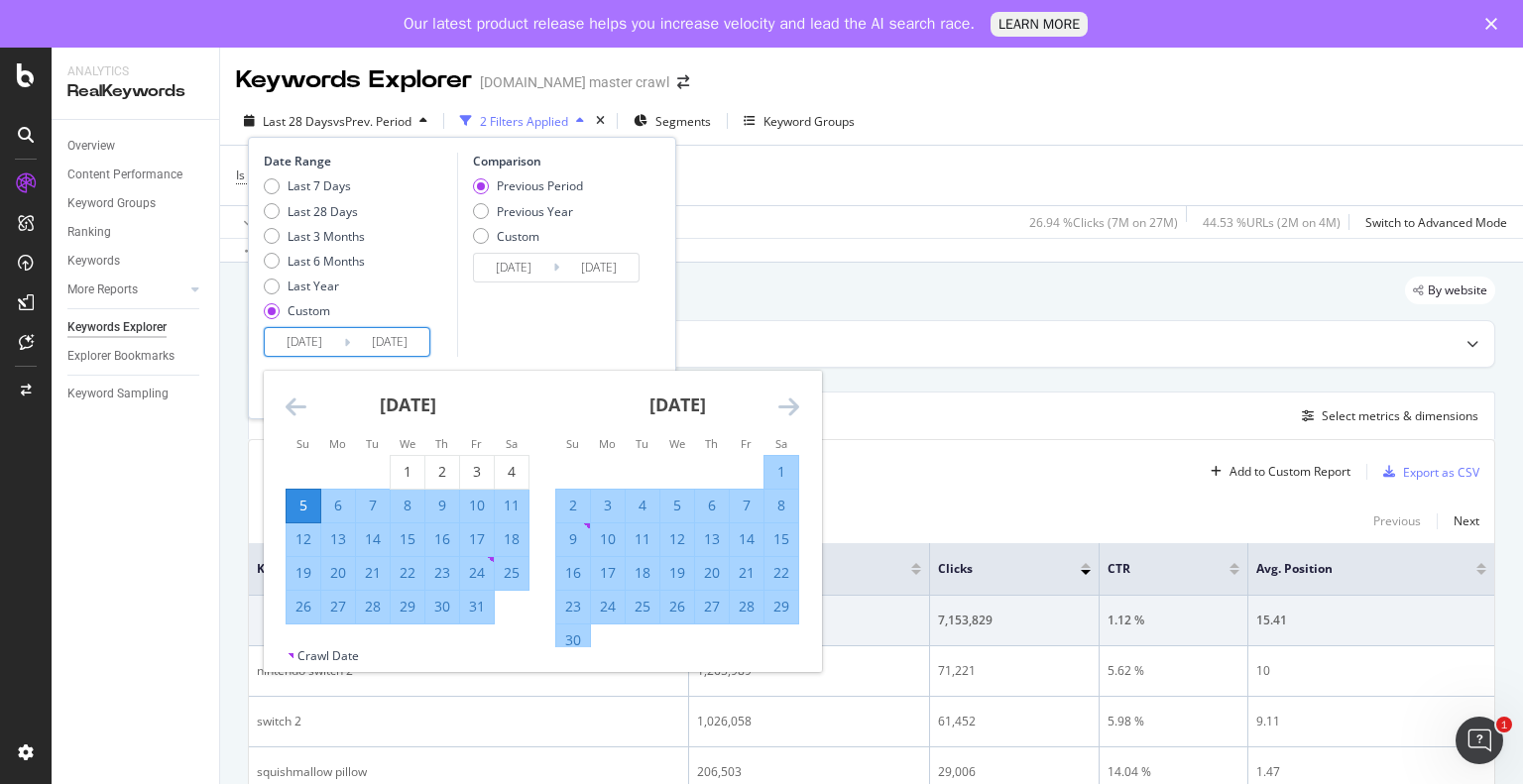 click on "[DATE]" at bounding box center [677, 412] 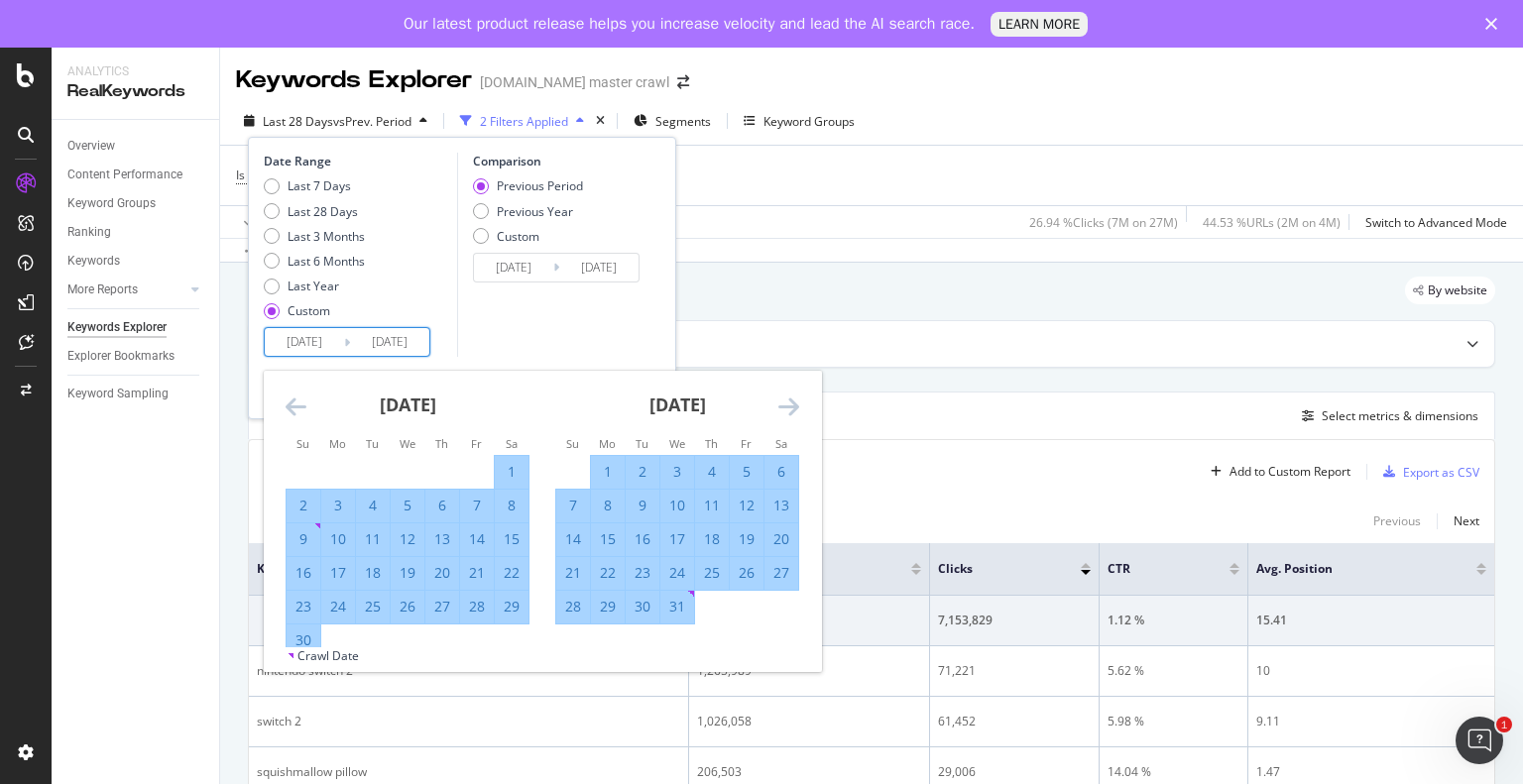 click at bounding box center (788, 406) 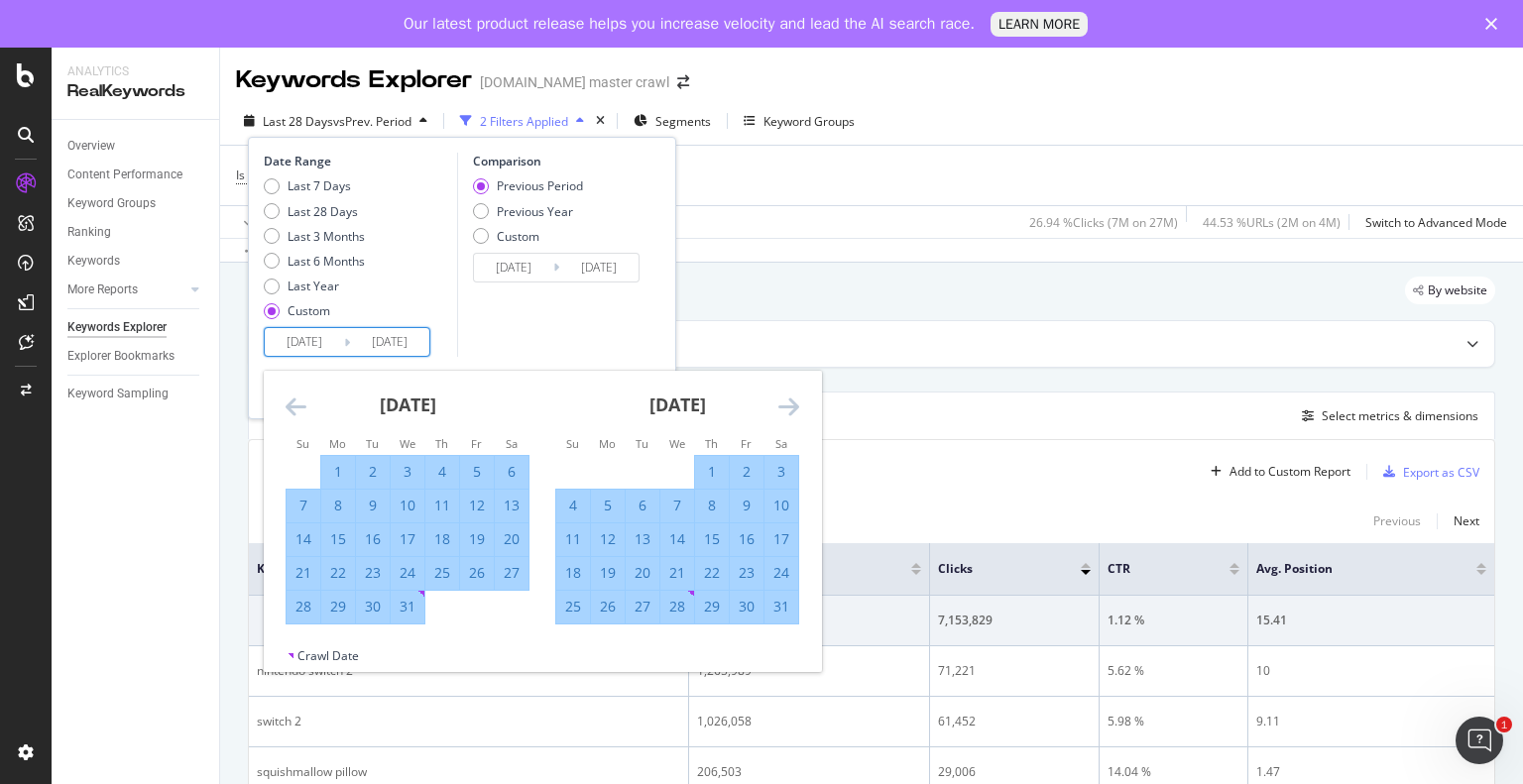 click at bounding box center [788, 406] 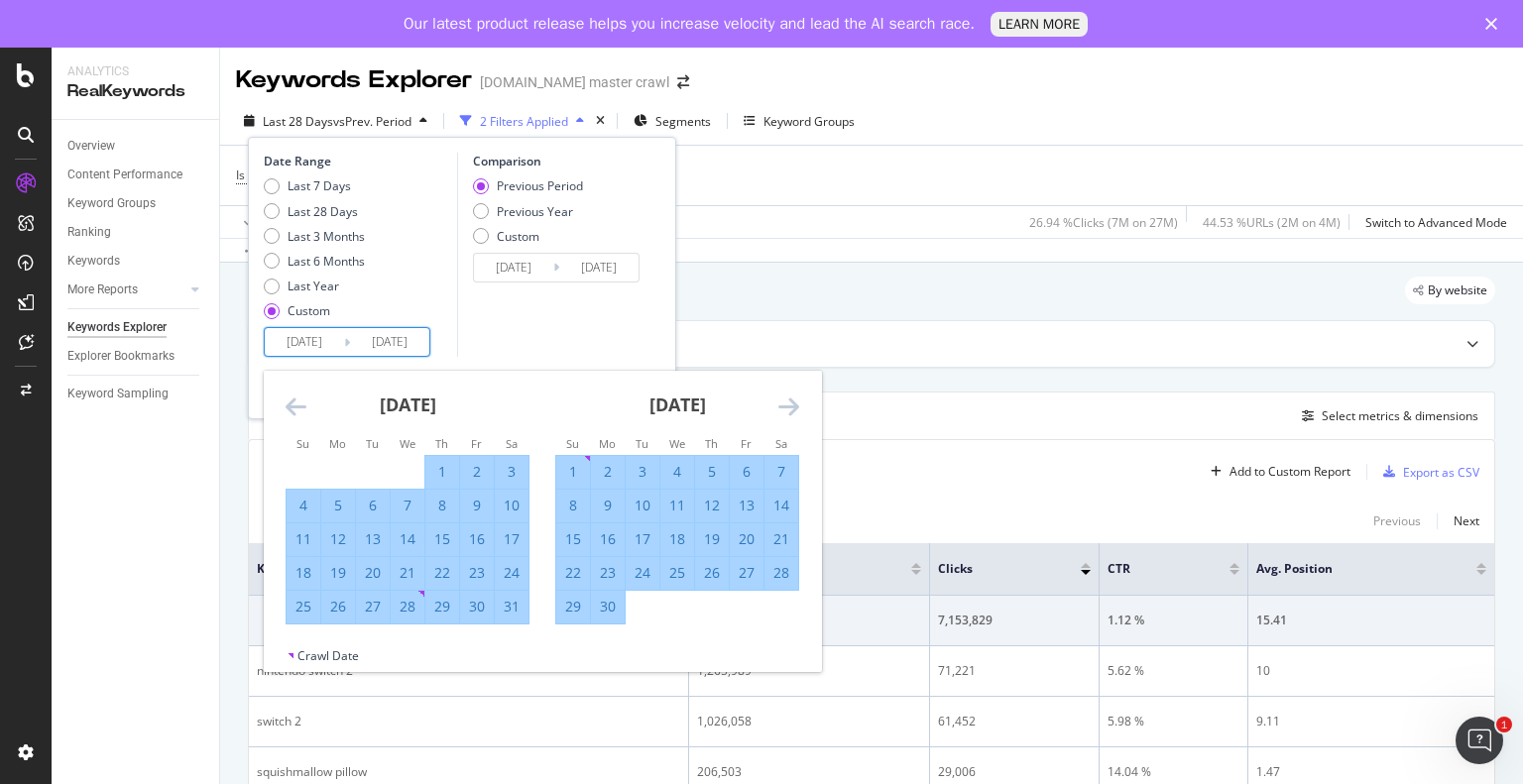 click at bounding box center (788, 406) 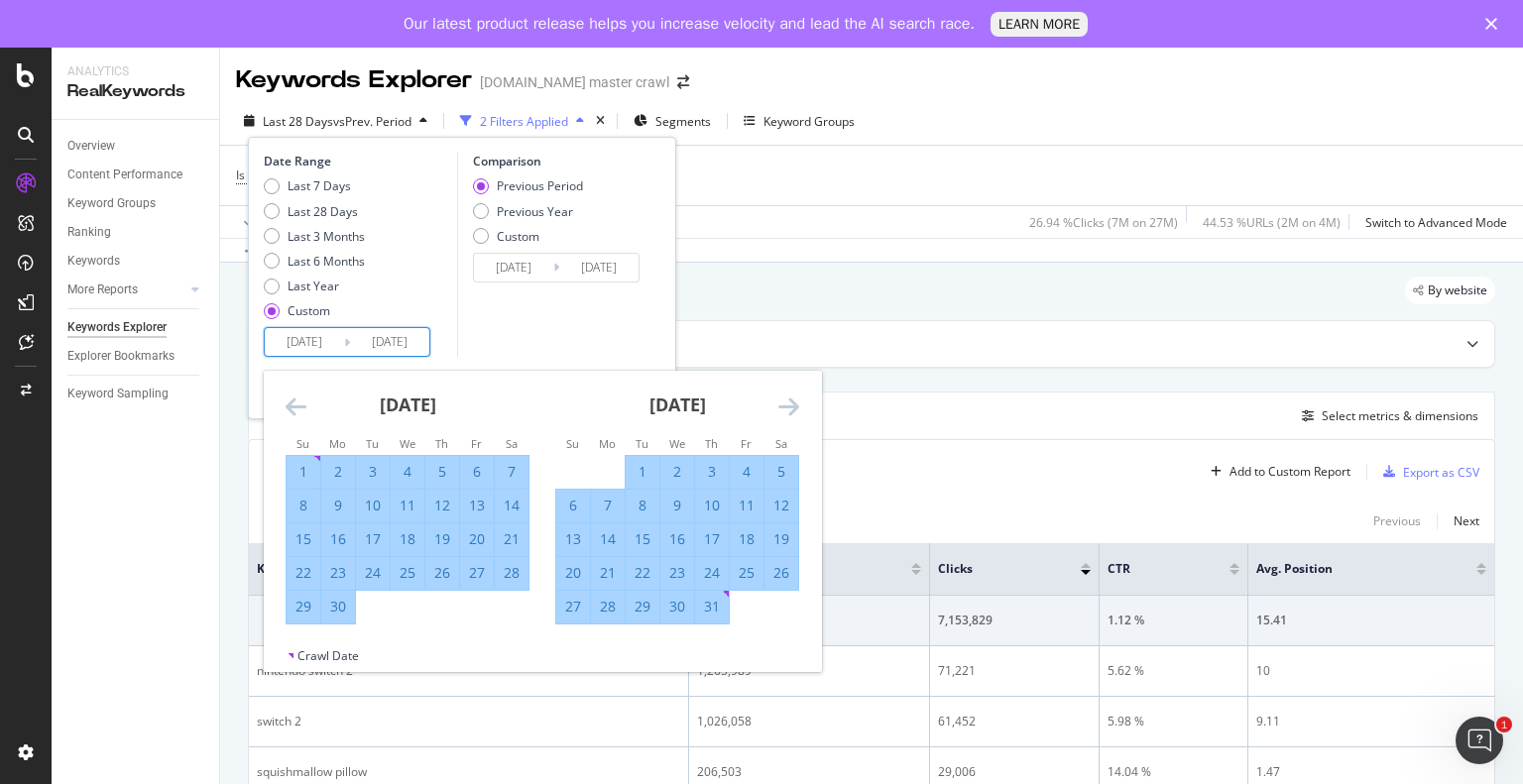 click at bounding box center (788, 406) 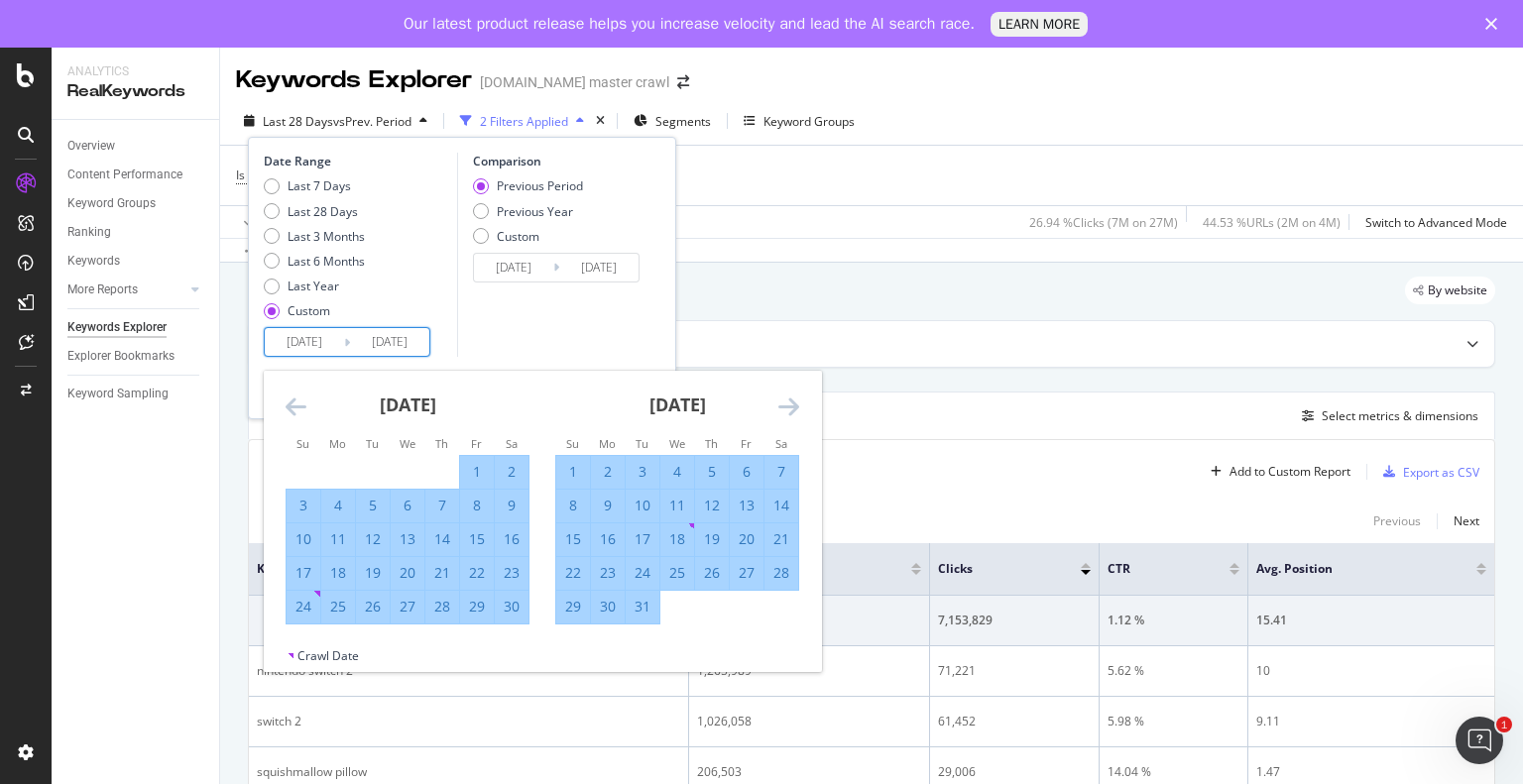 click at bounding box center (788, 406) 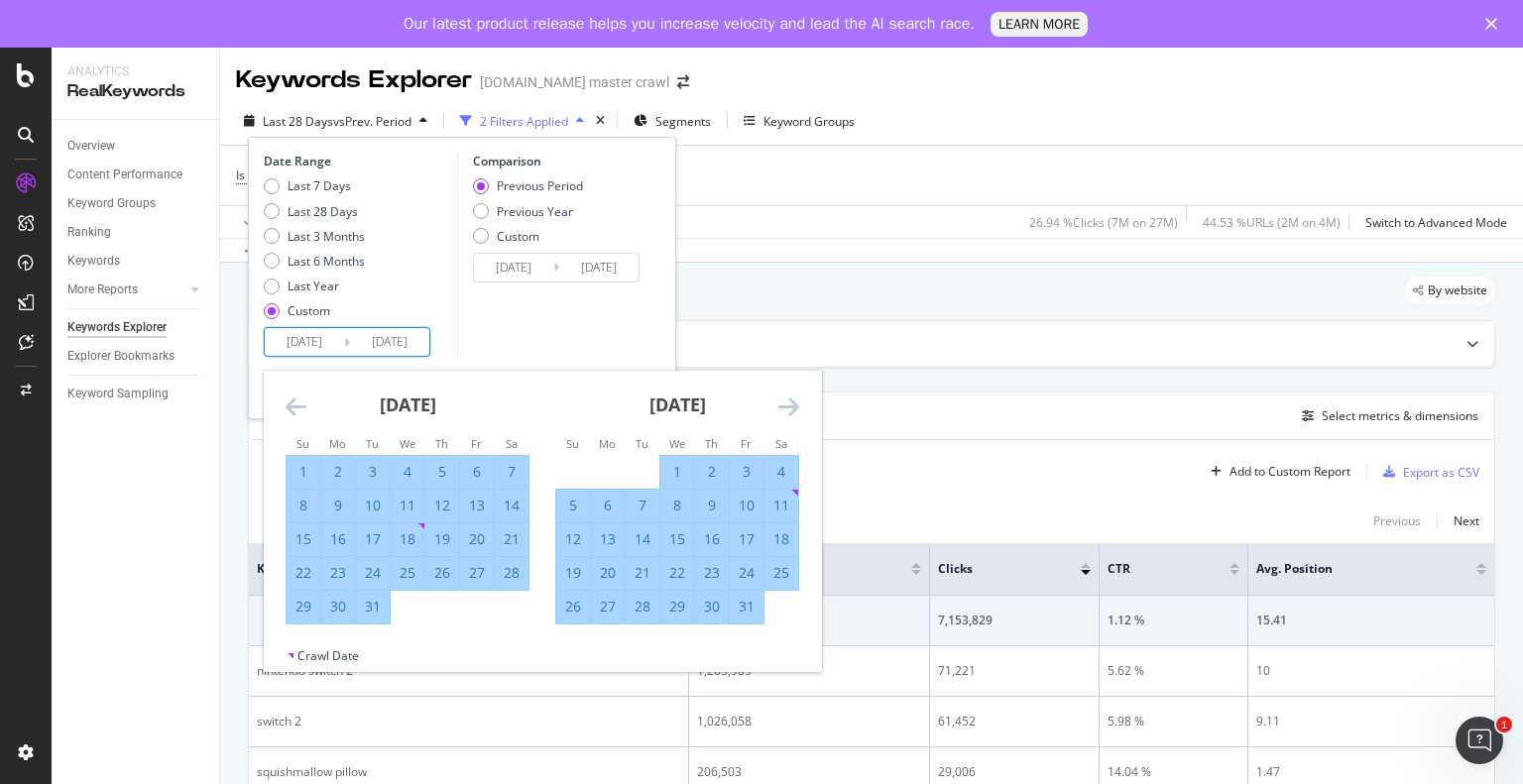click at bounding box center [788, 406] 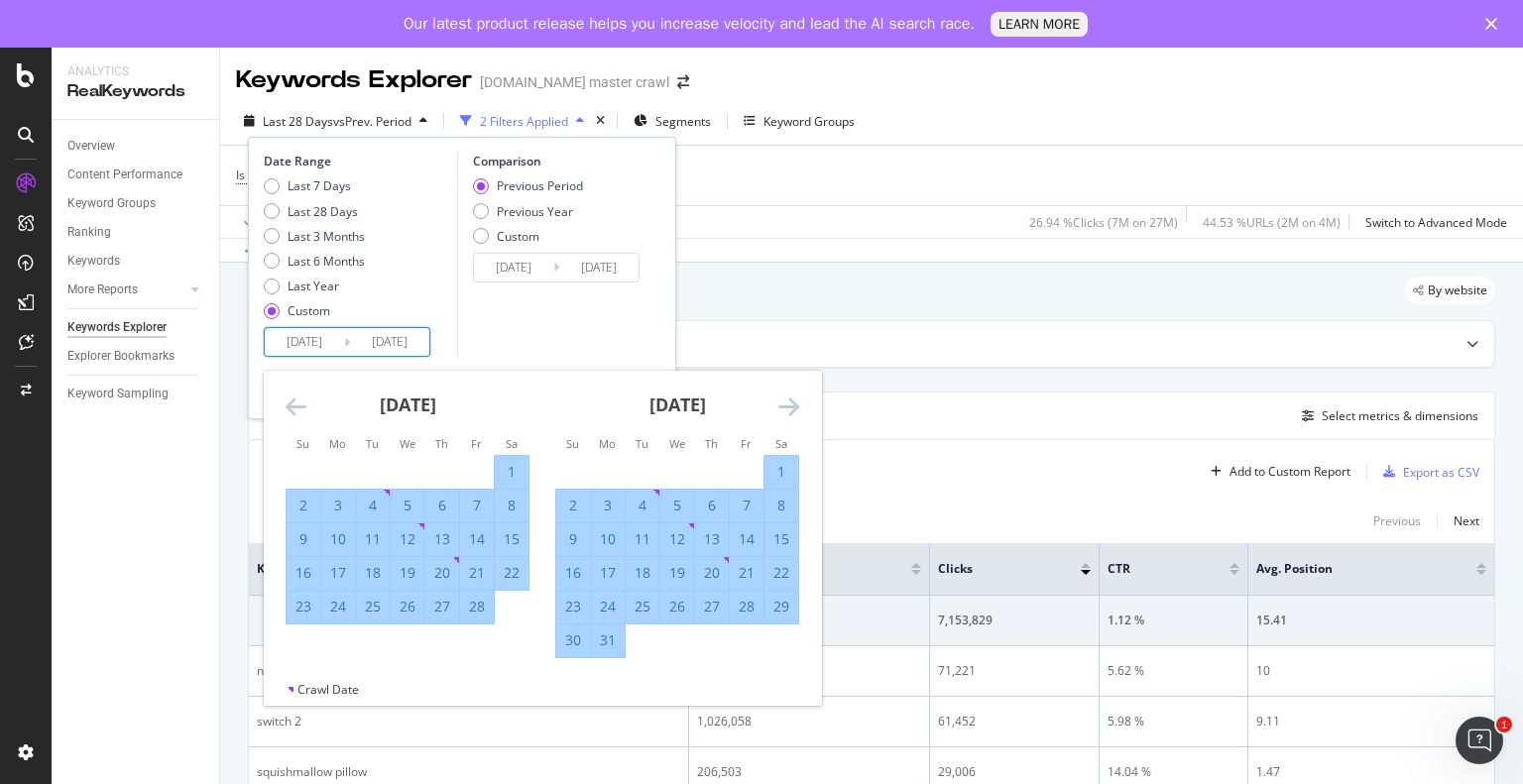click at bounding box center (788, 406) 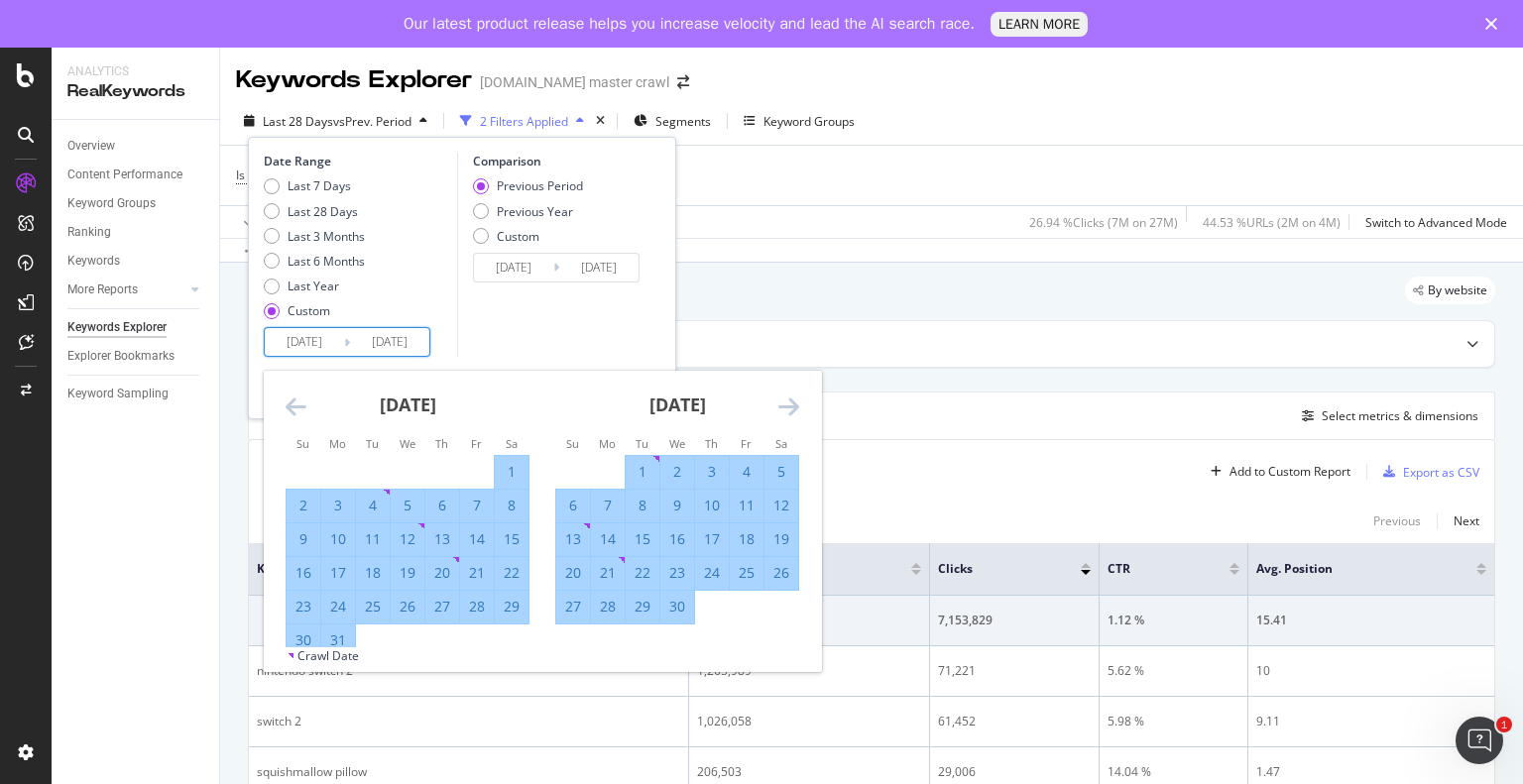 click at bounding box center [788, 406] 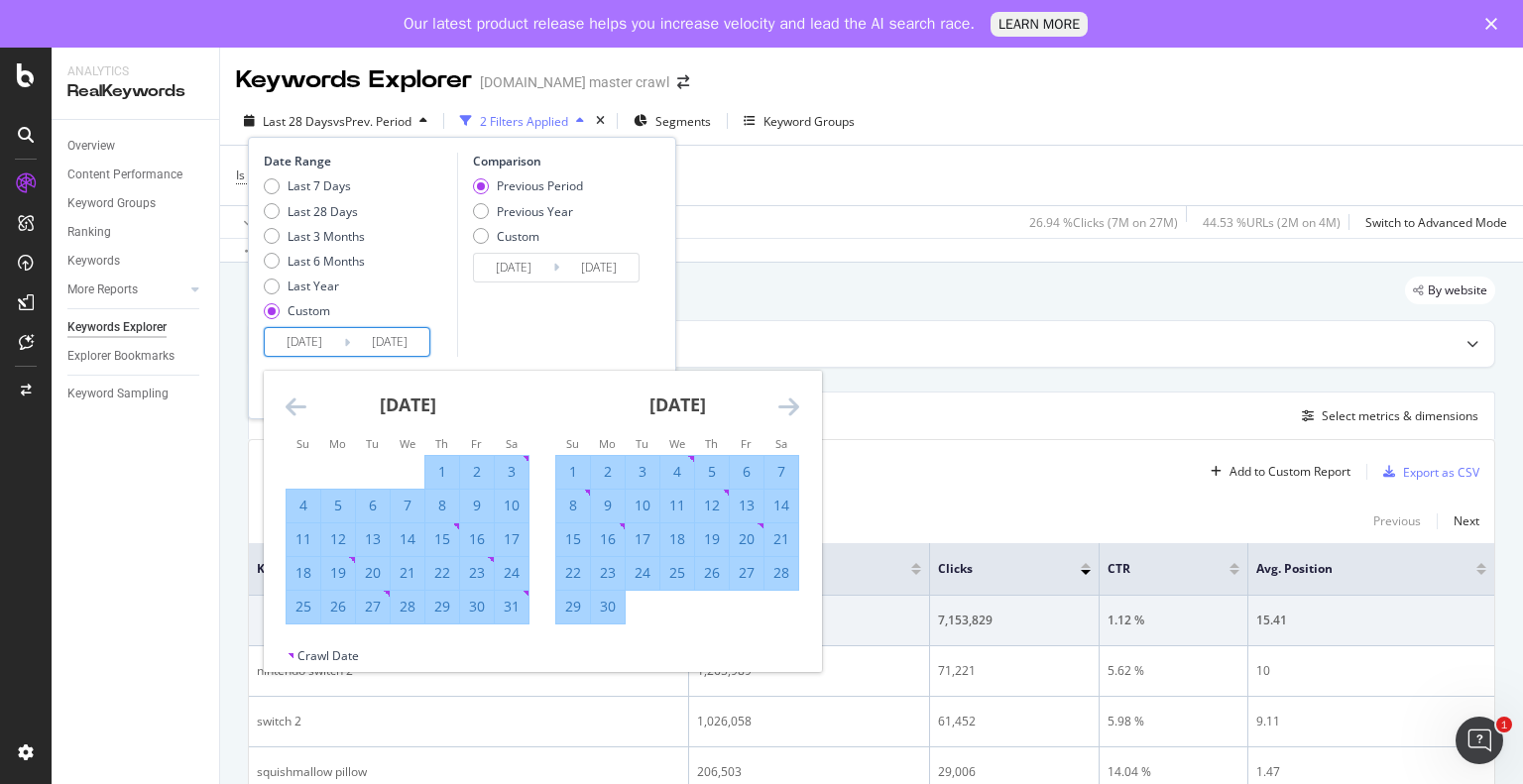 click at bounding box center (788, 406) 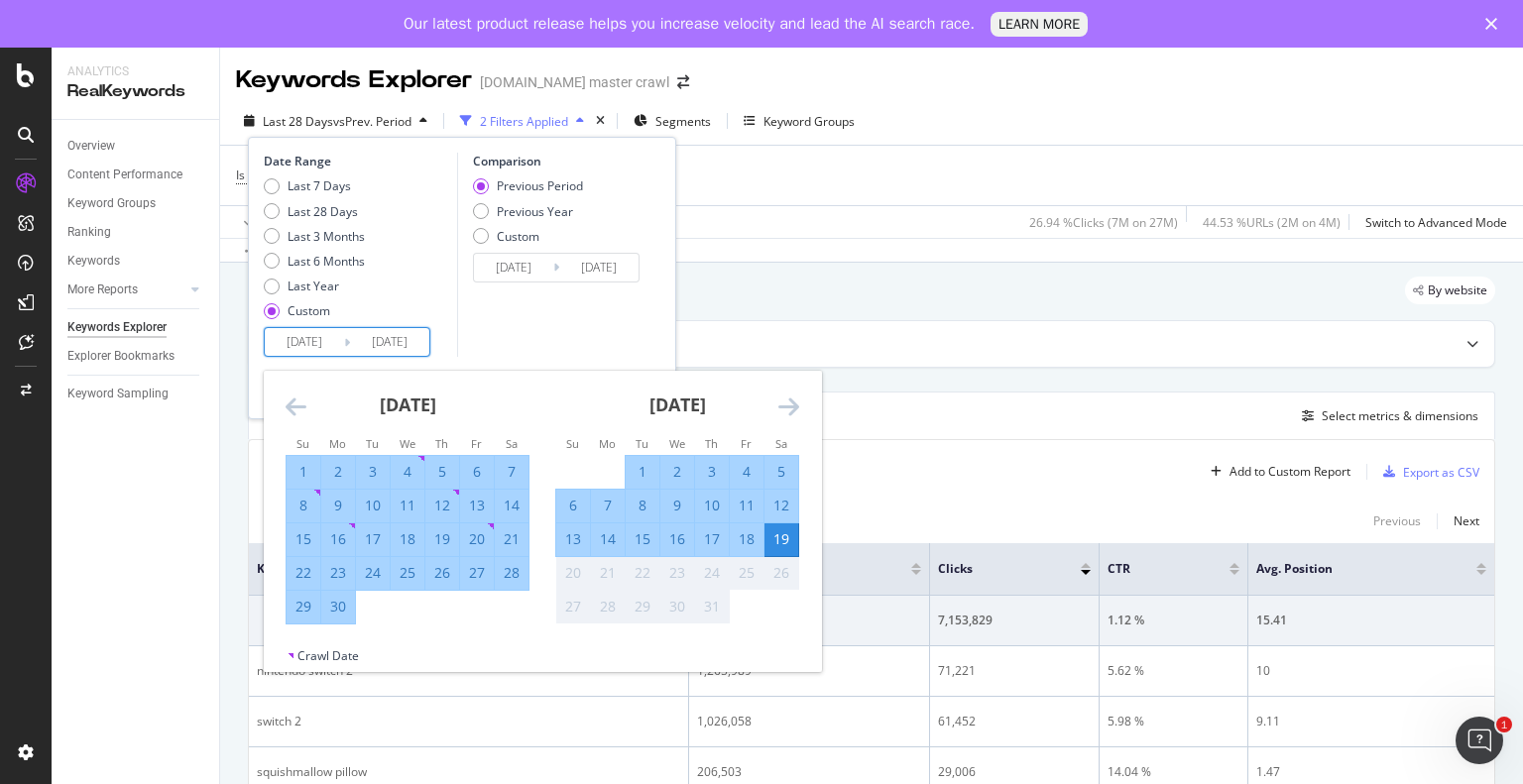 click at bounding box center [295, 406] 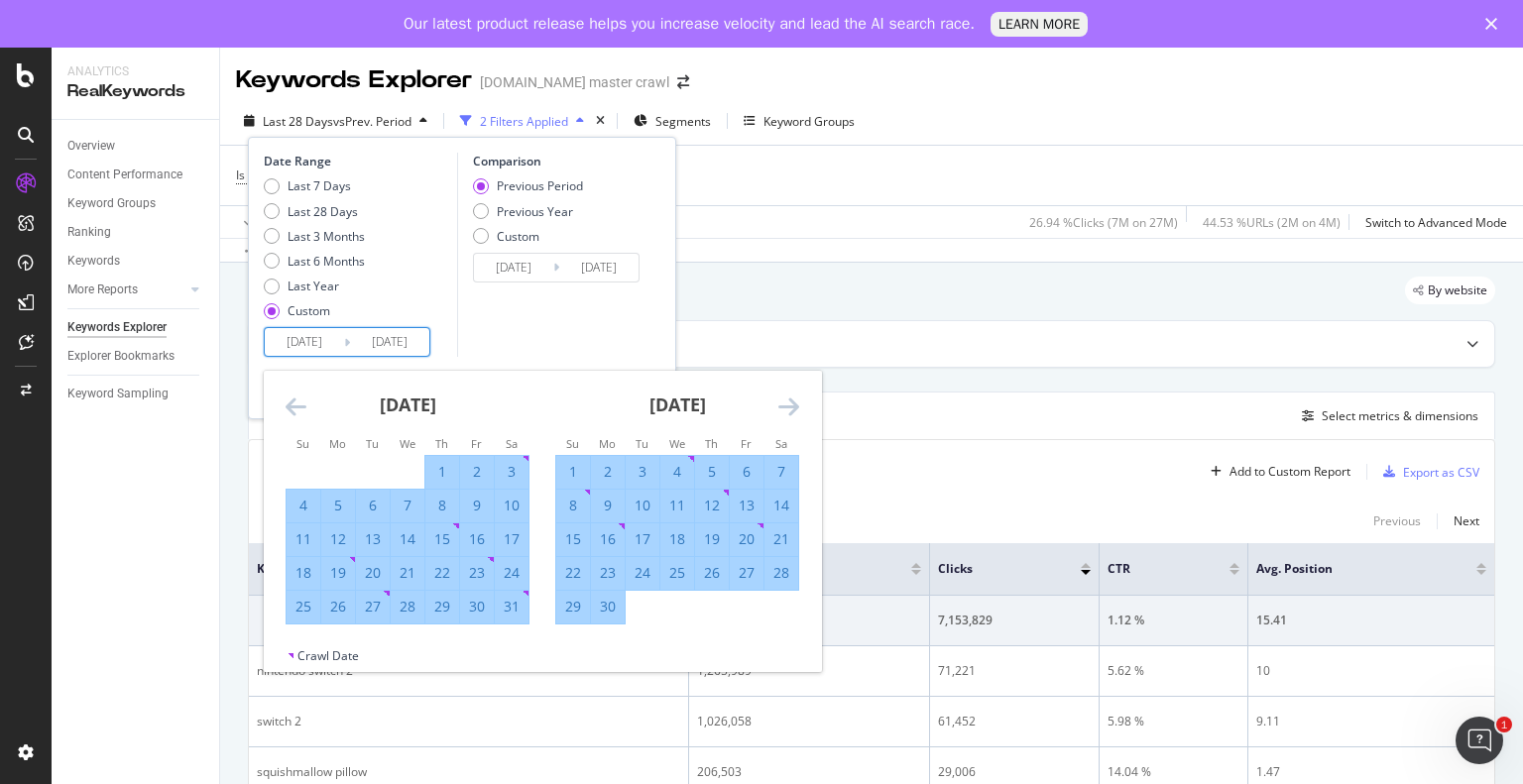 click at bounding box center (788, 406) 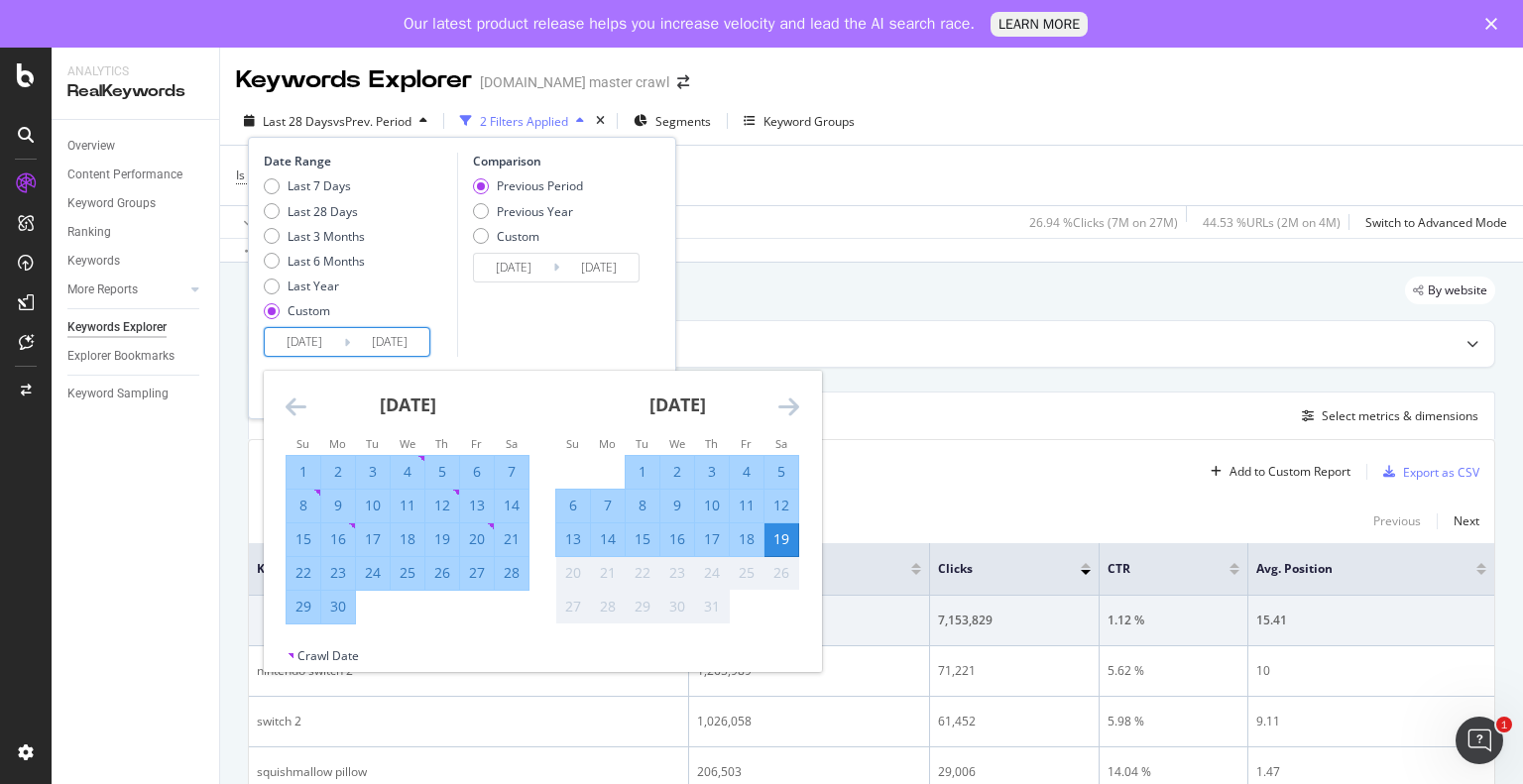 click at bounding box center (295, 406) 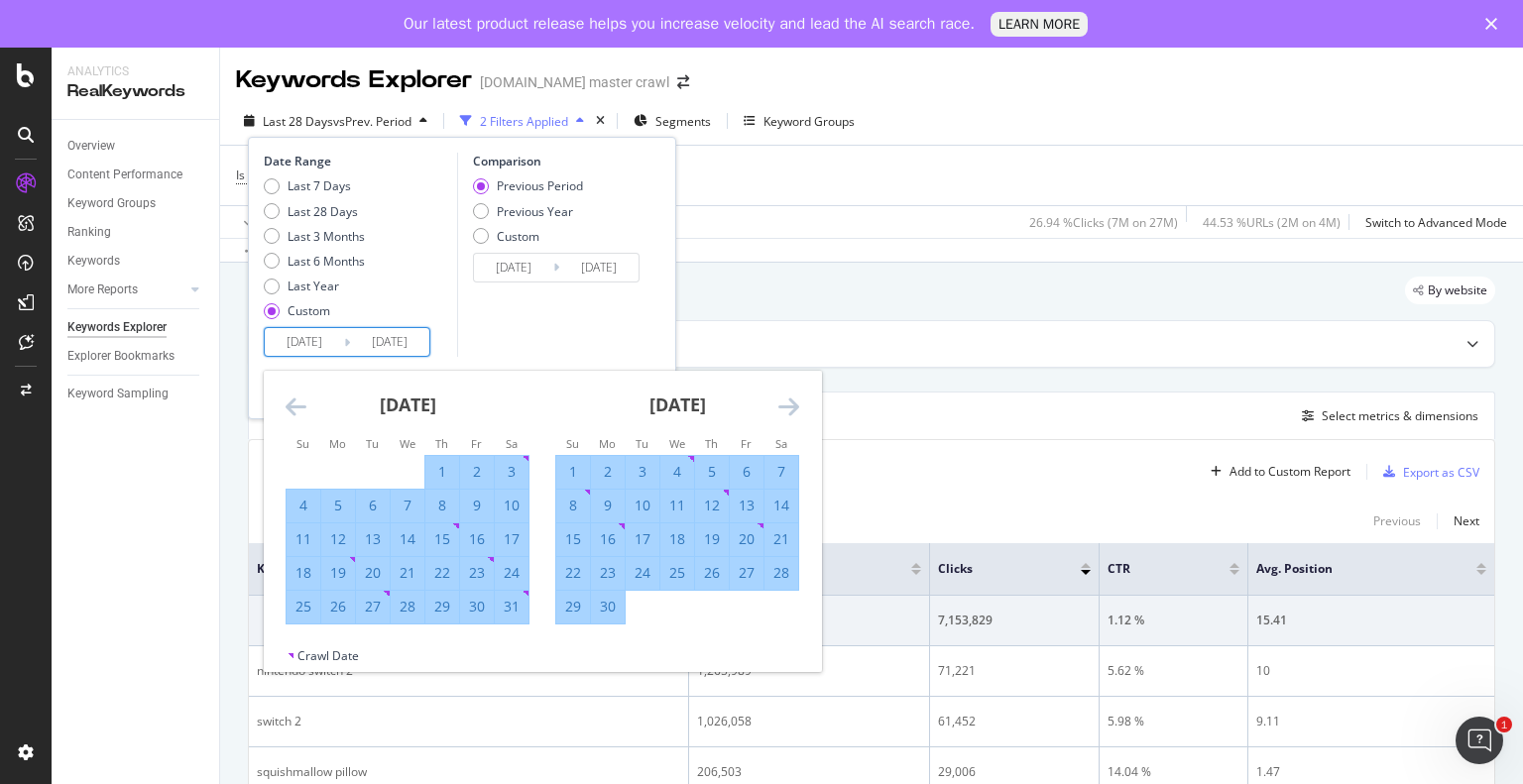click on "31" at bounding box center [512, 607] 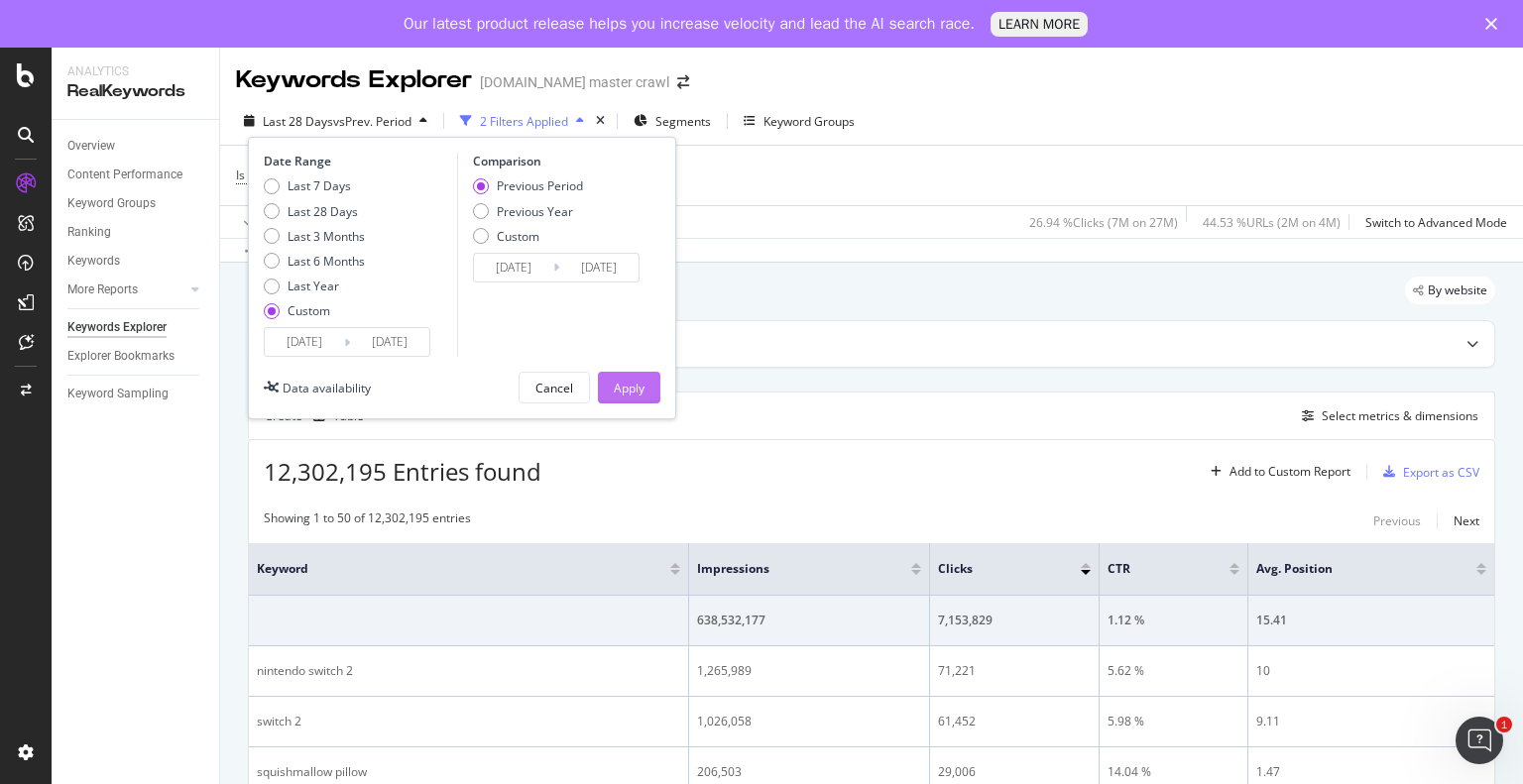 click on "Apply" at bounding box center (629, 388) 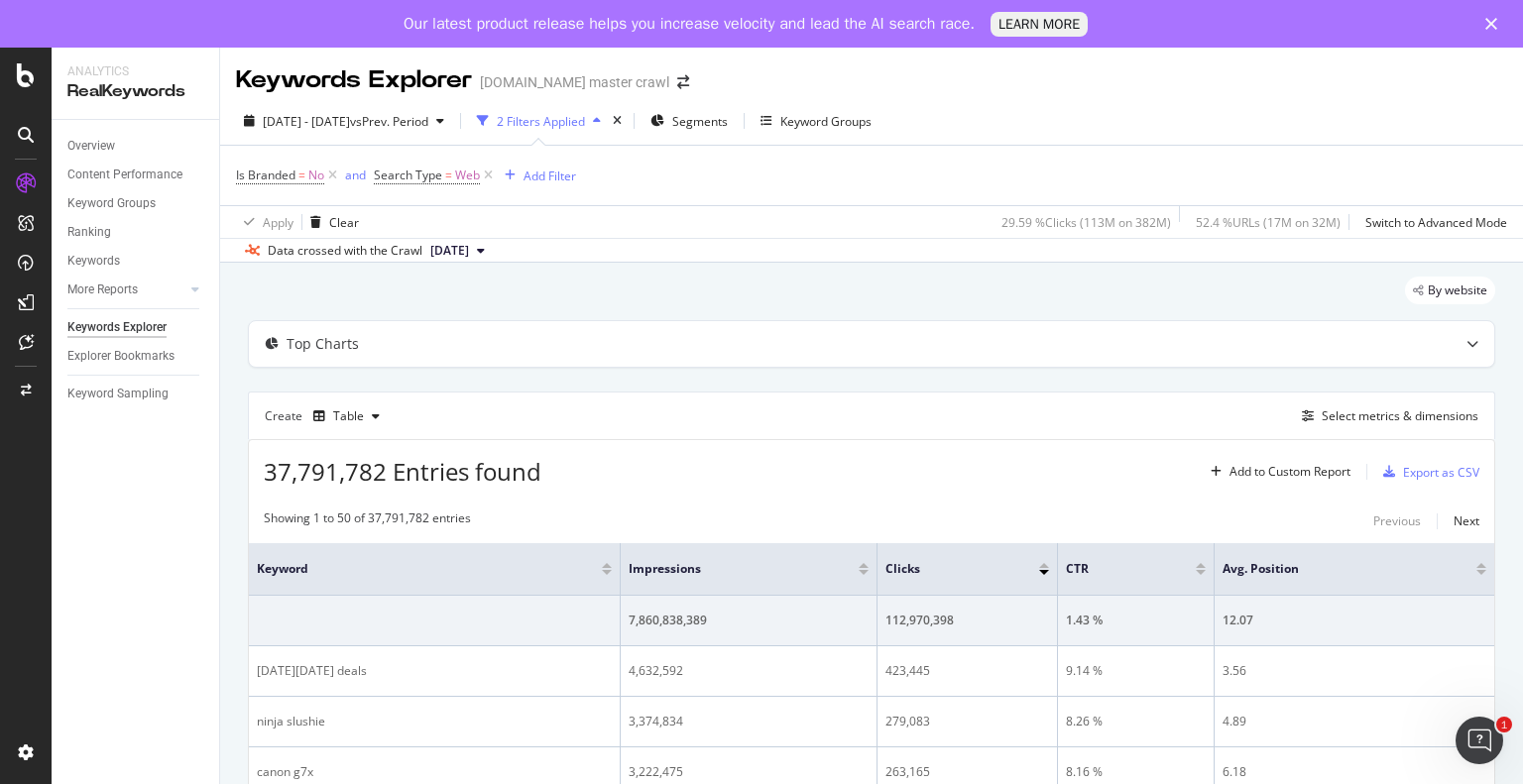 click on "2 Filters Applied" at bounding box center [540, 121] 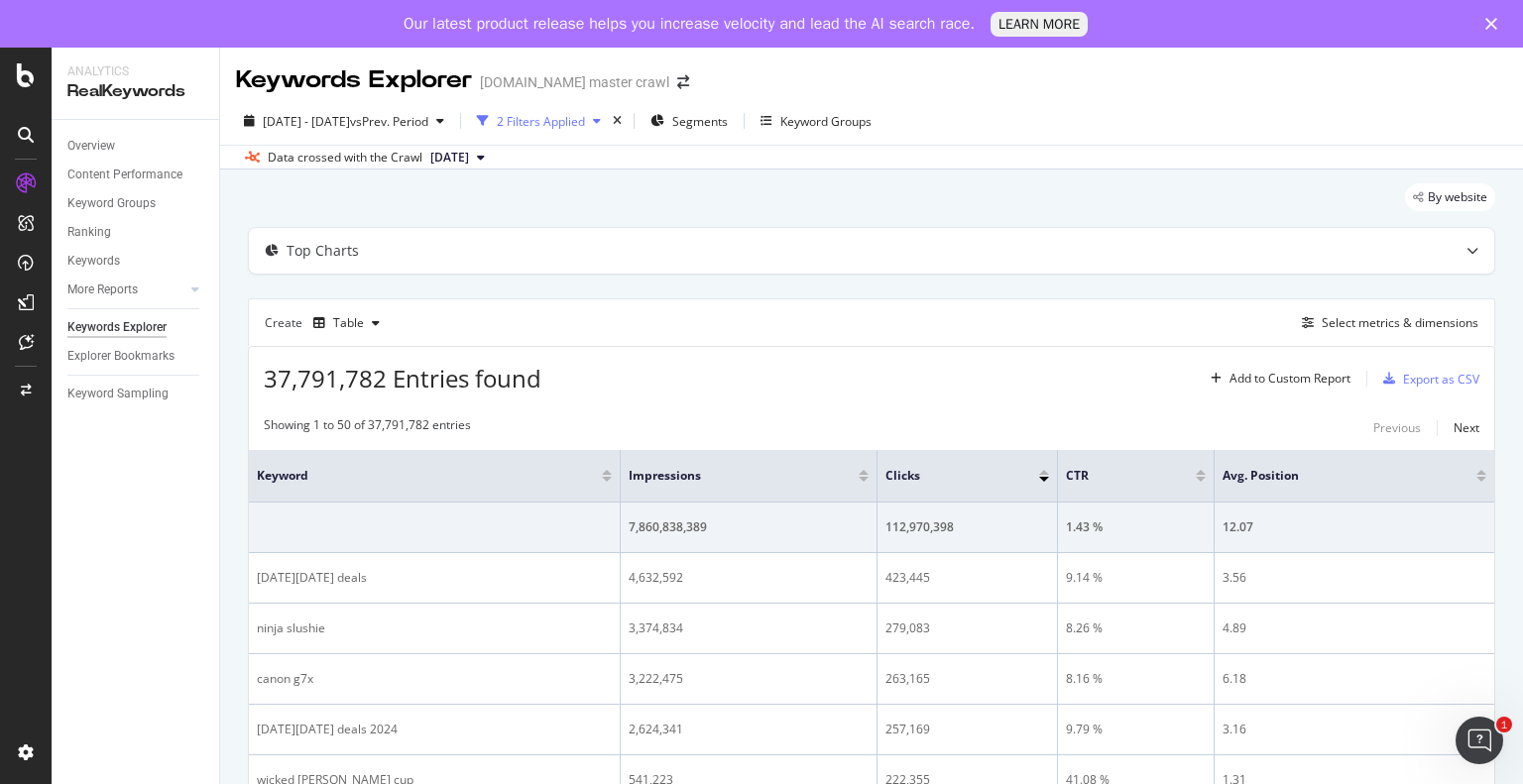 click on "2 Filters Applied" at bounding box center [540, 121] 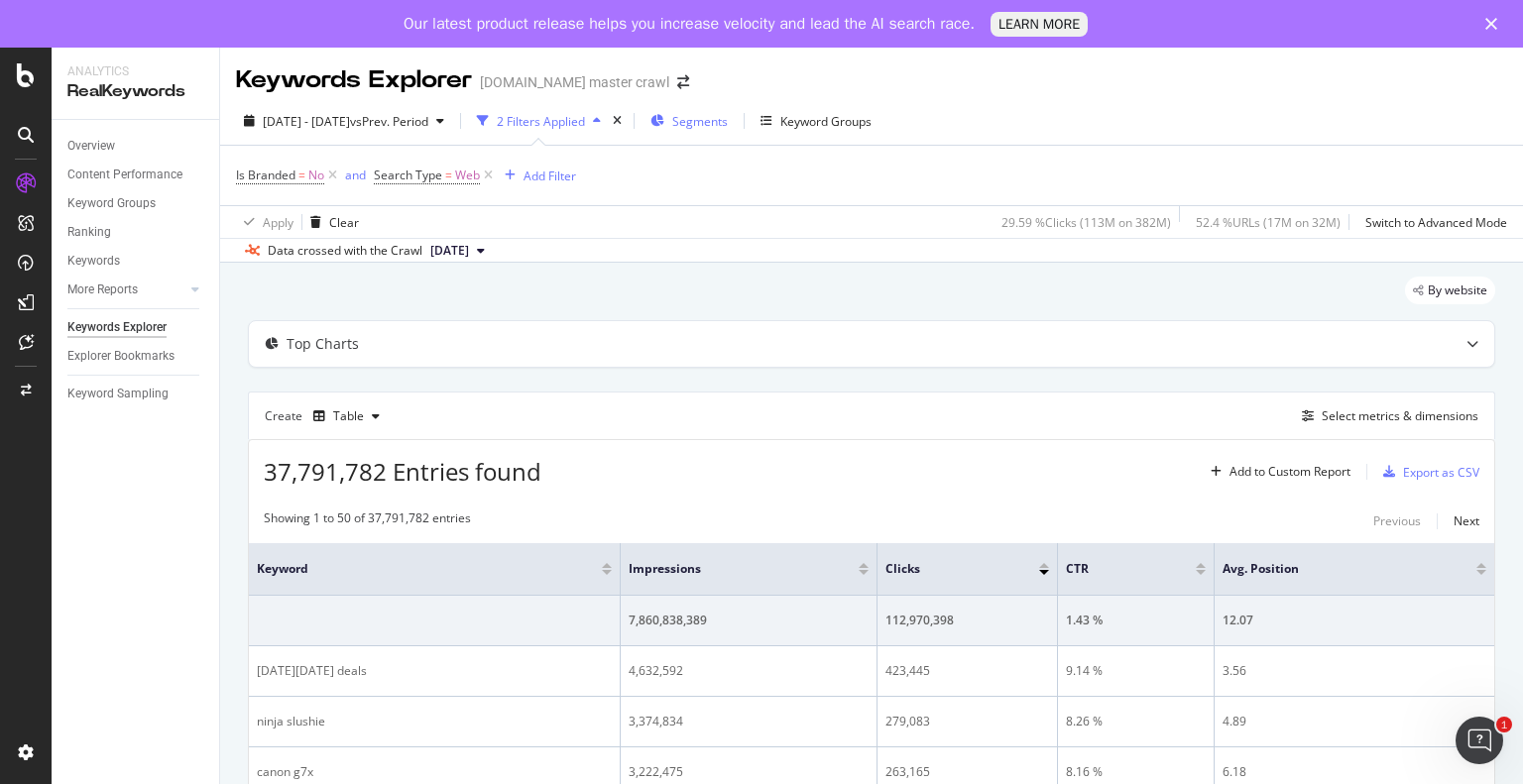 click at bounding box center [657, 121] 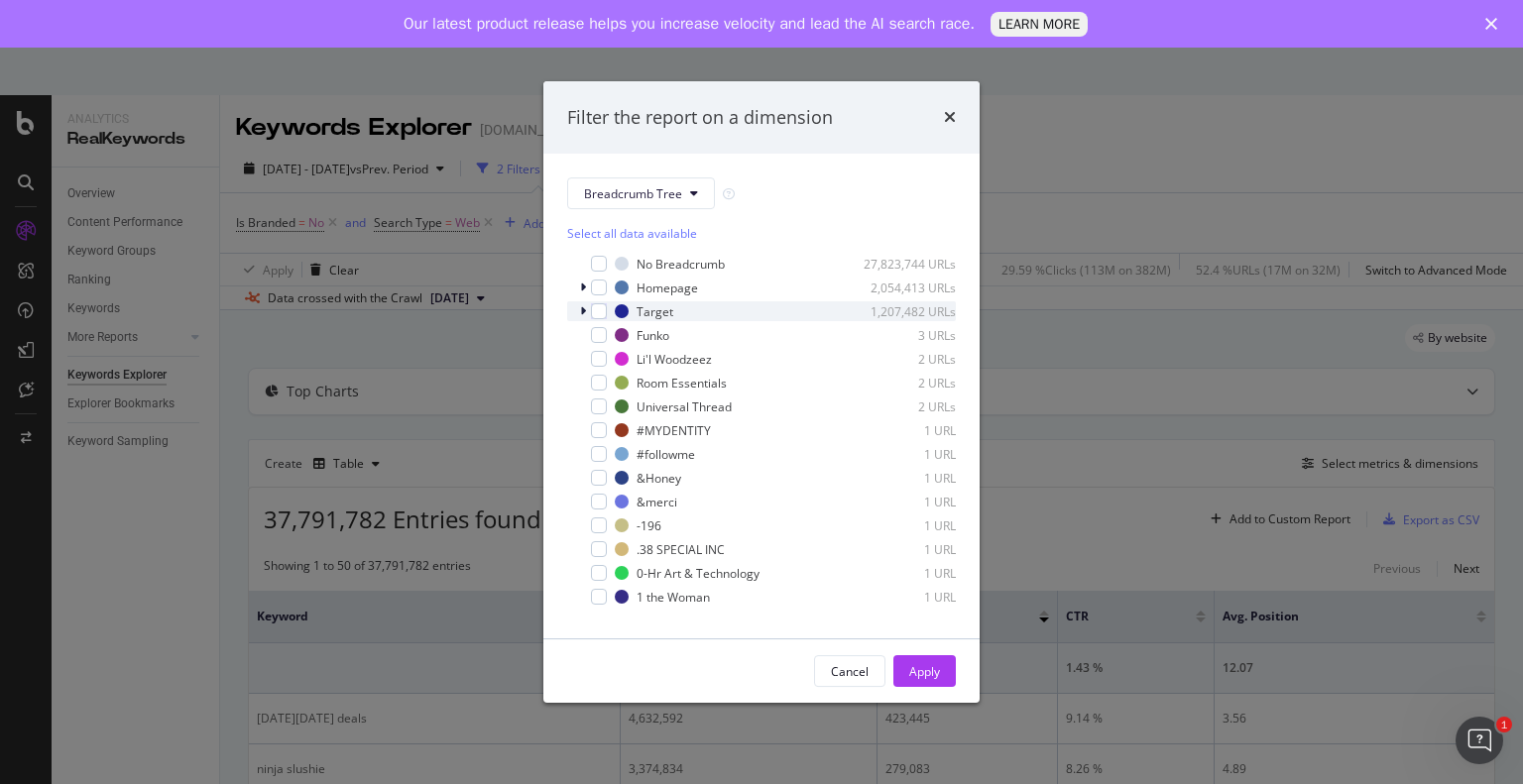 click at bounding box center (583, 311) 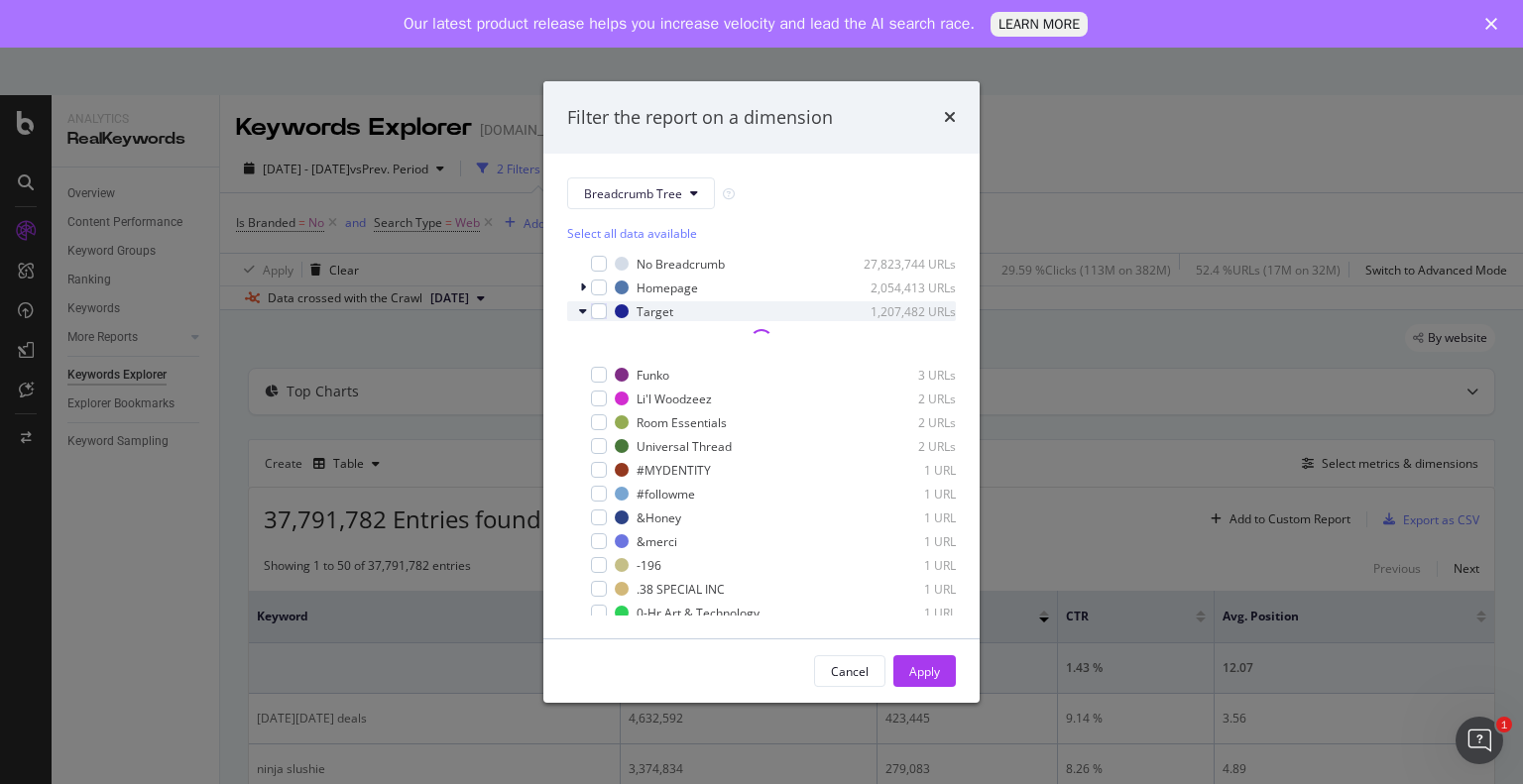click on "Target 1,207,482   URLs" at bounding box center (762, 311) 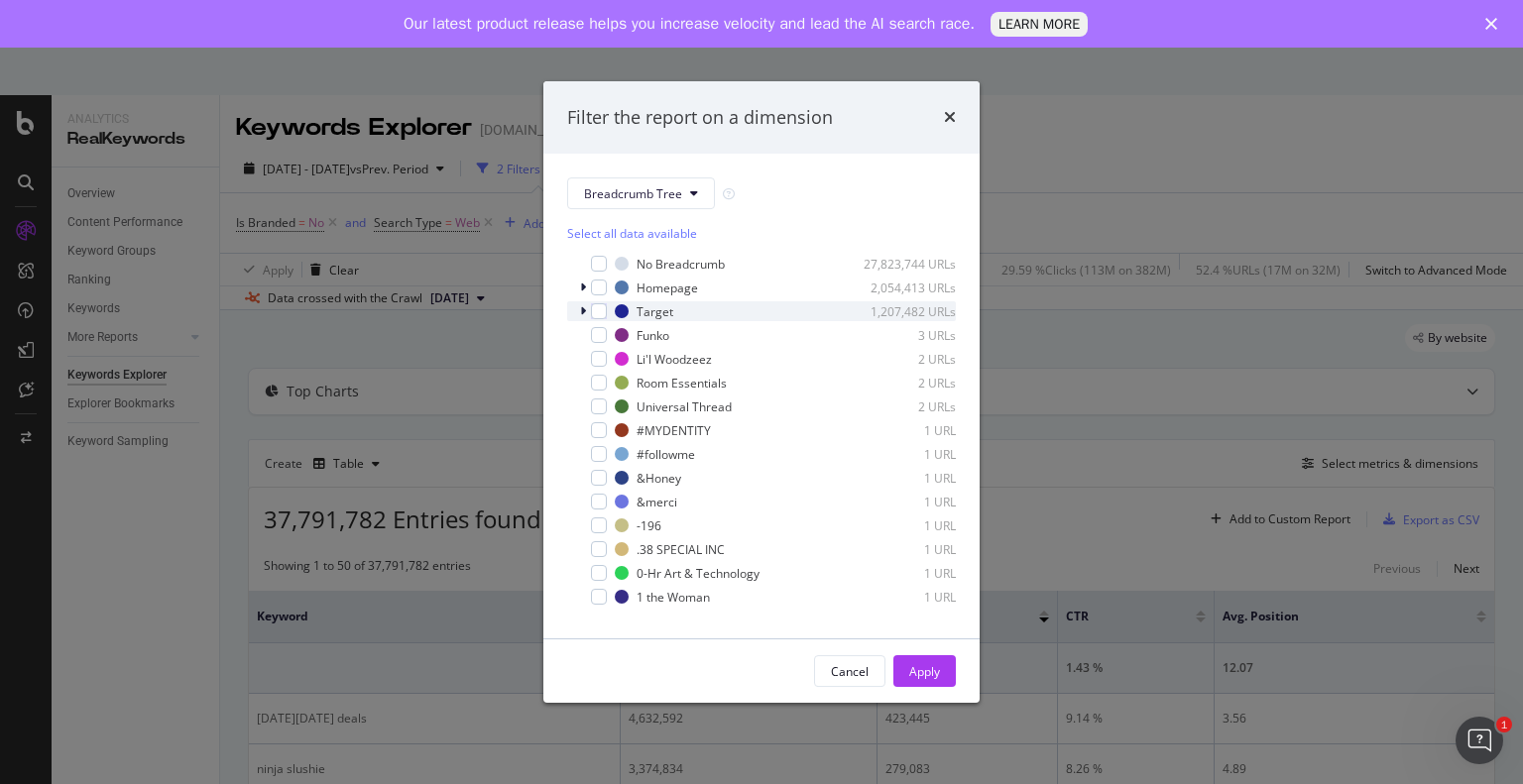 click at bounding box center (583, 311) 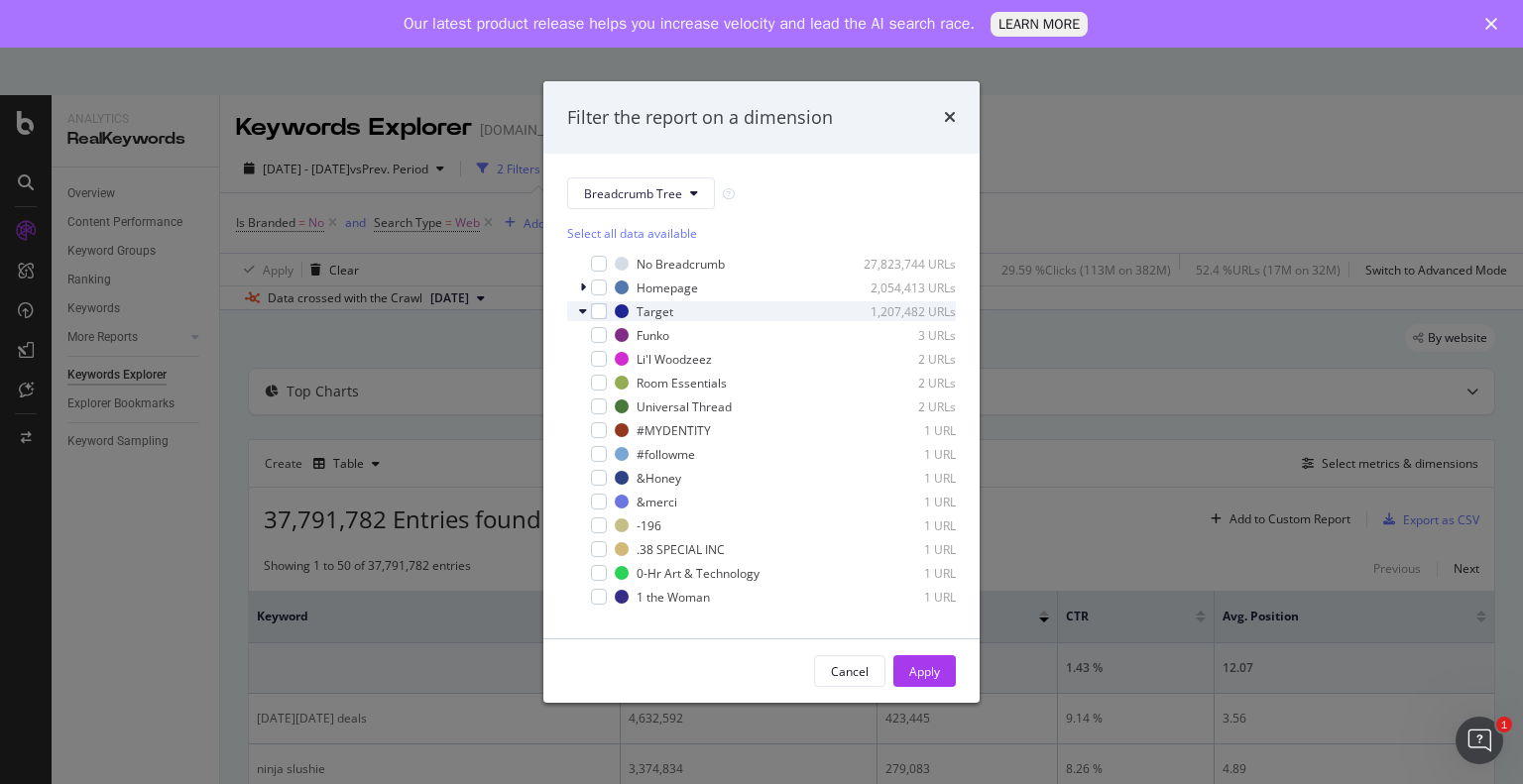 click at bounding box center (583, 311) 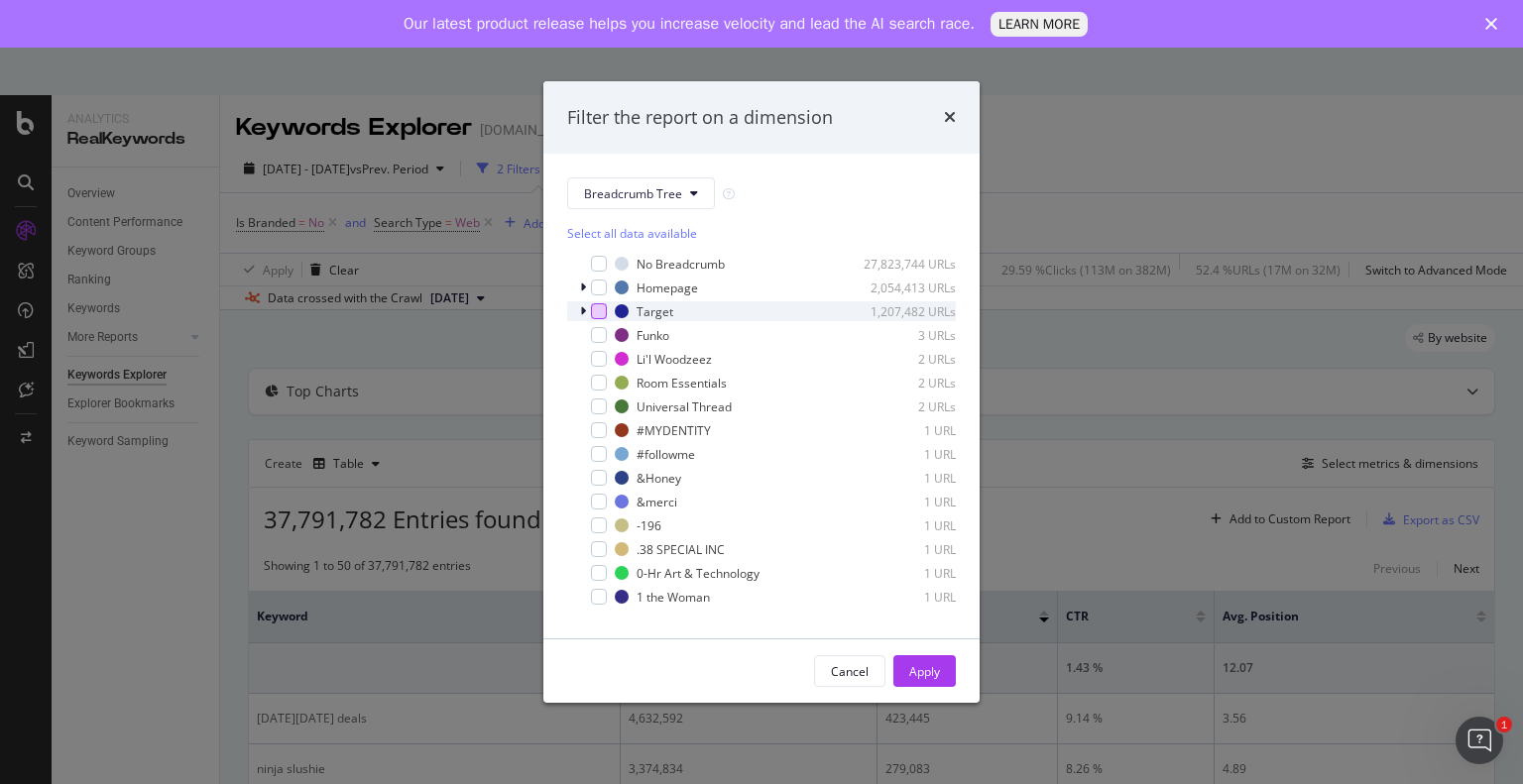 click at bounding box center [599, 311] 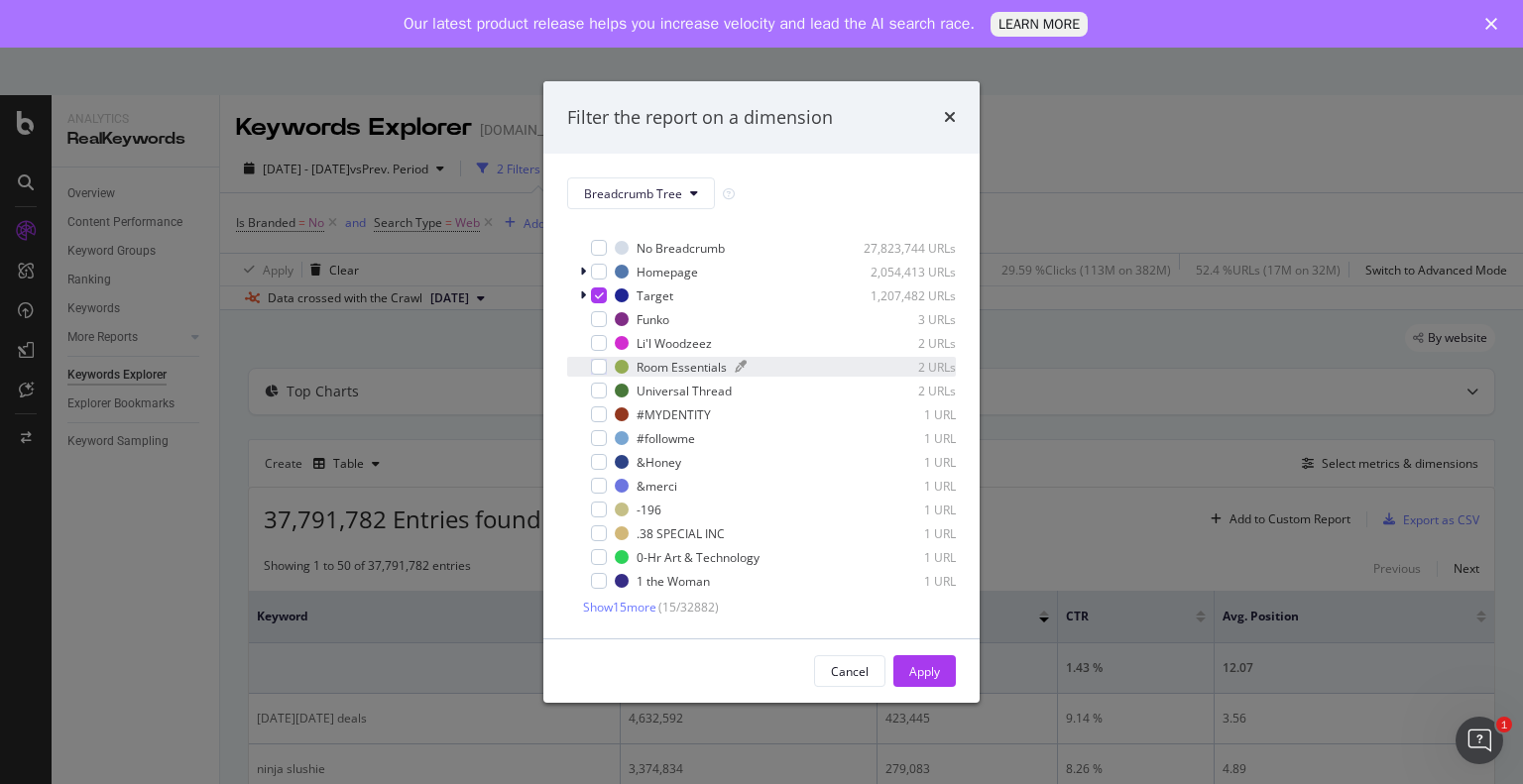 scroll, scrollTop: 0, scrollLeft: 0, axis: both 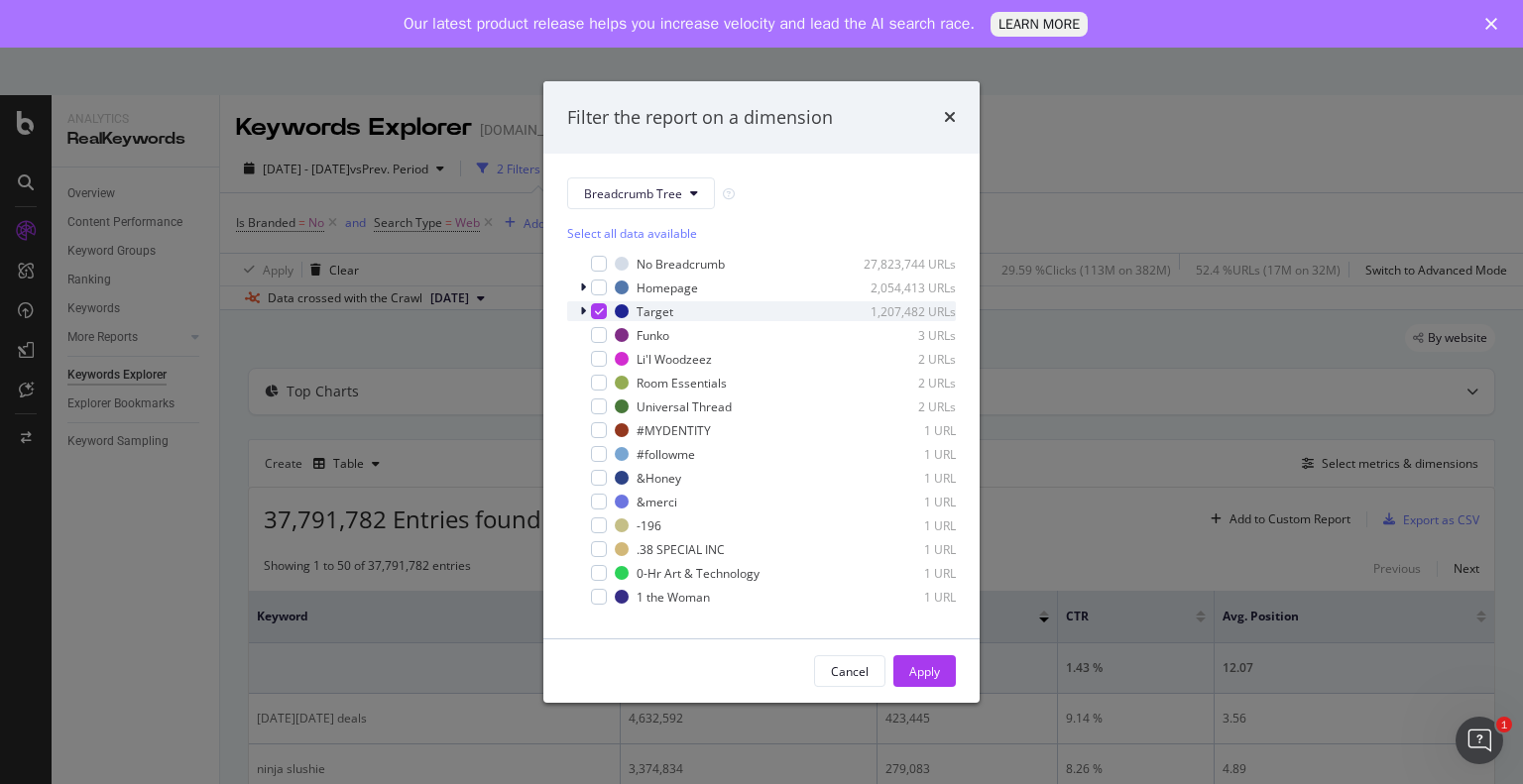 click at bounding box center (583, 311) 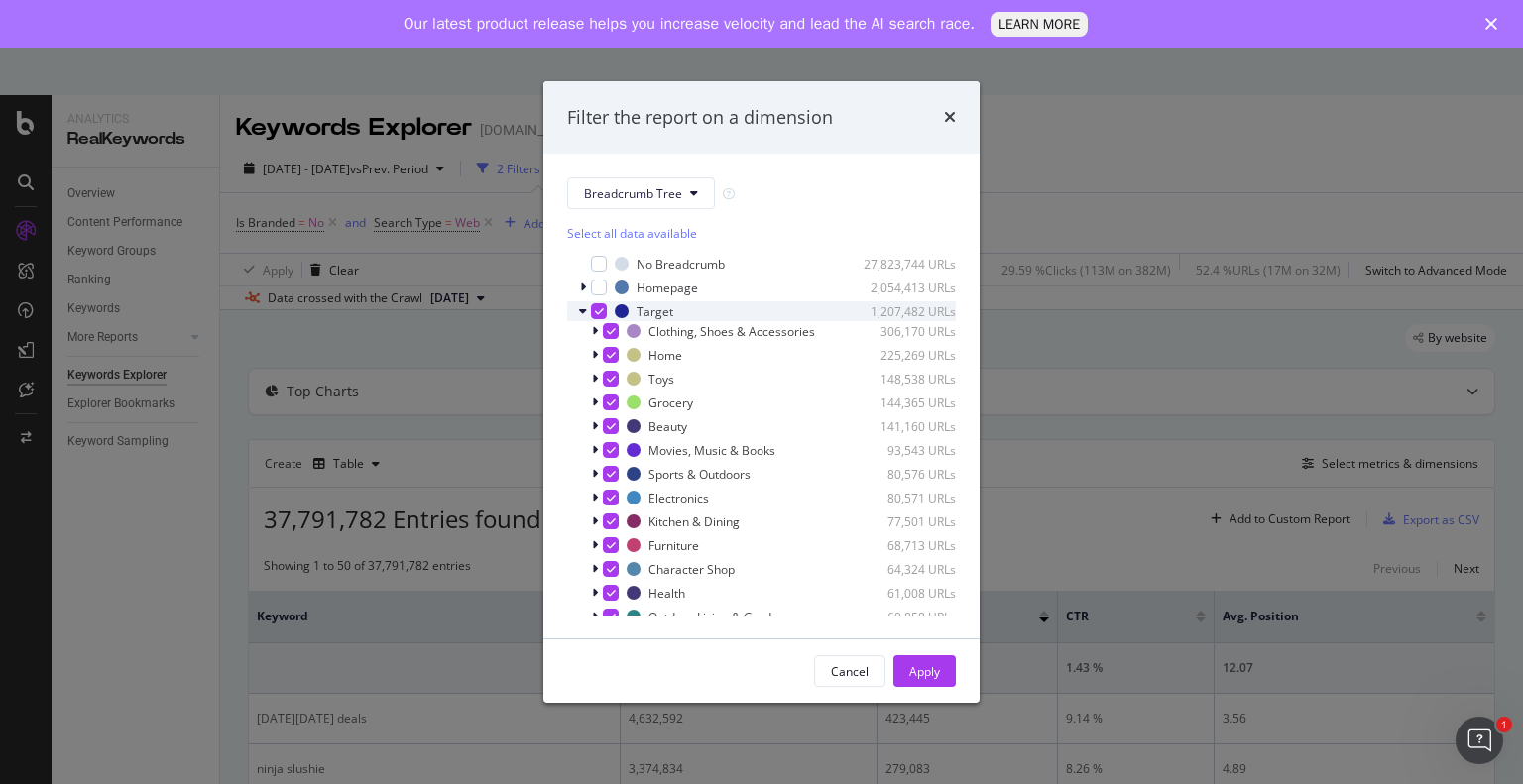 click at bounding box center (599, 311) 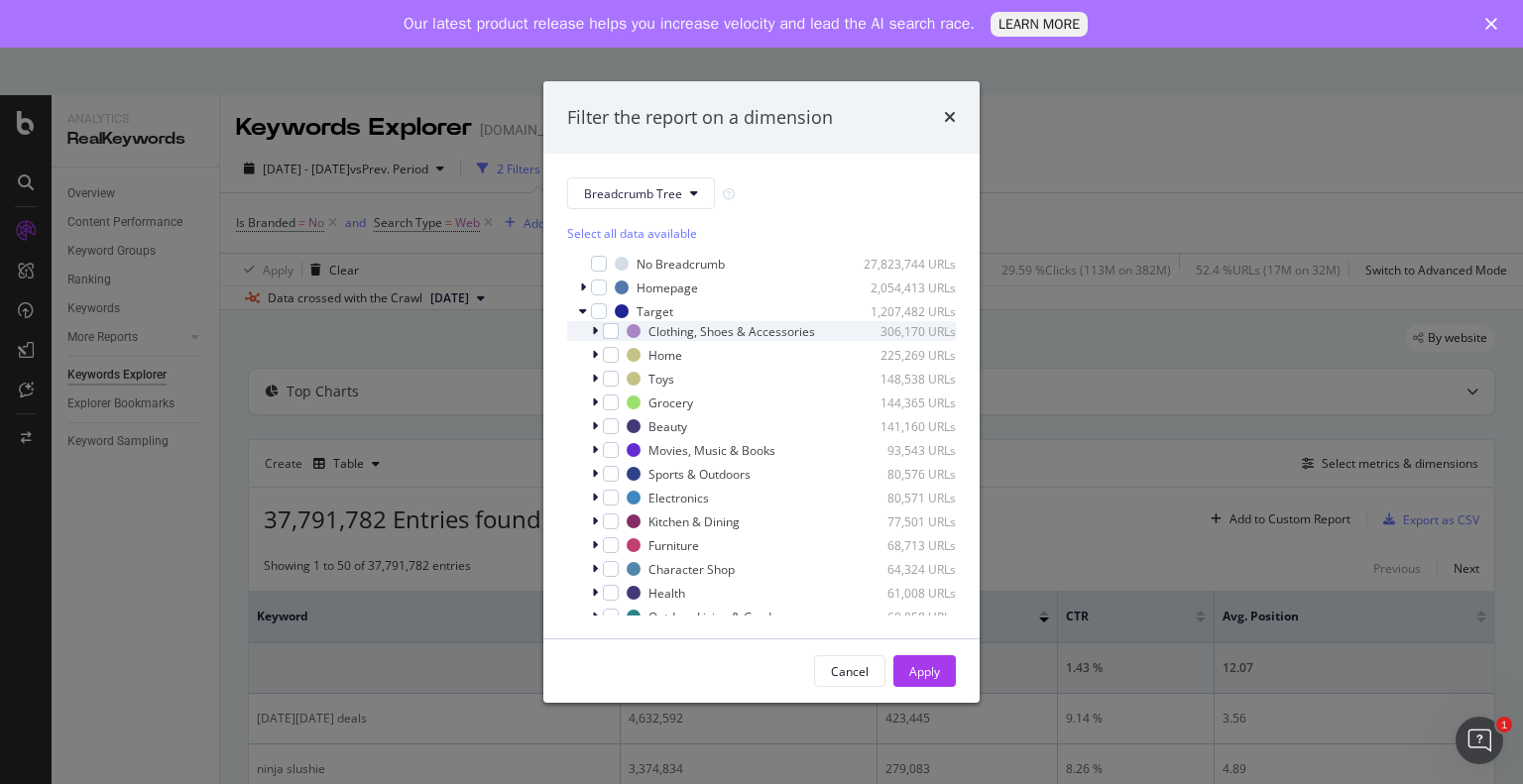 click at bounding box center (595, 331) 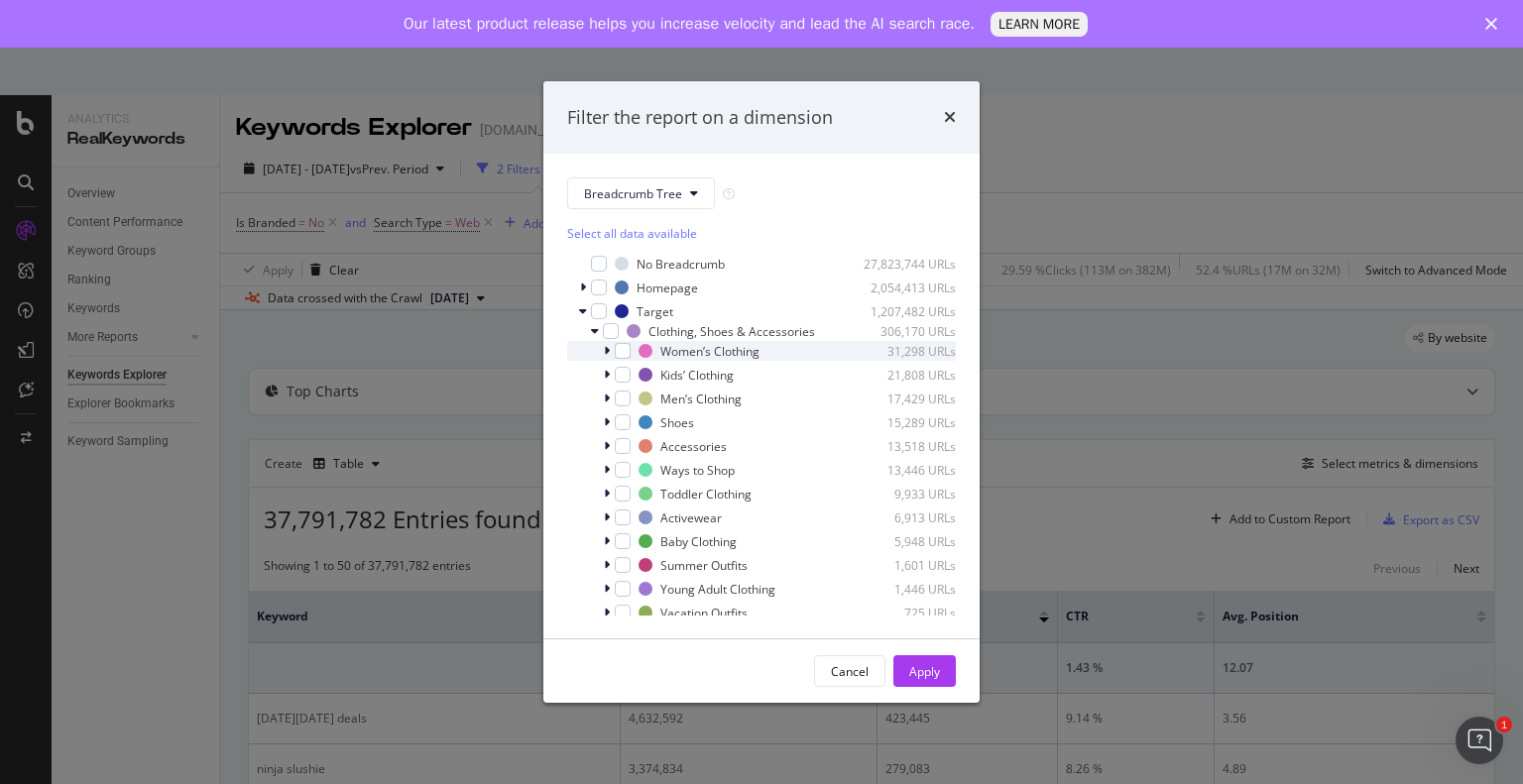 click at bounding box center [609, 351] 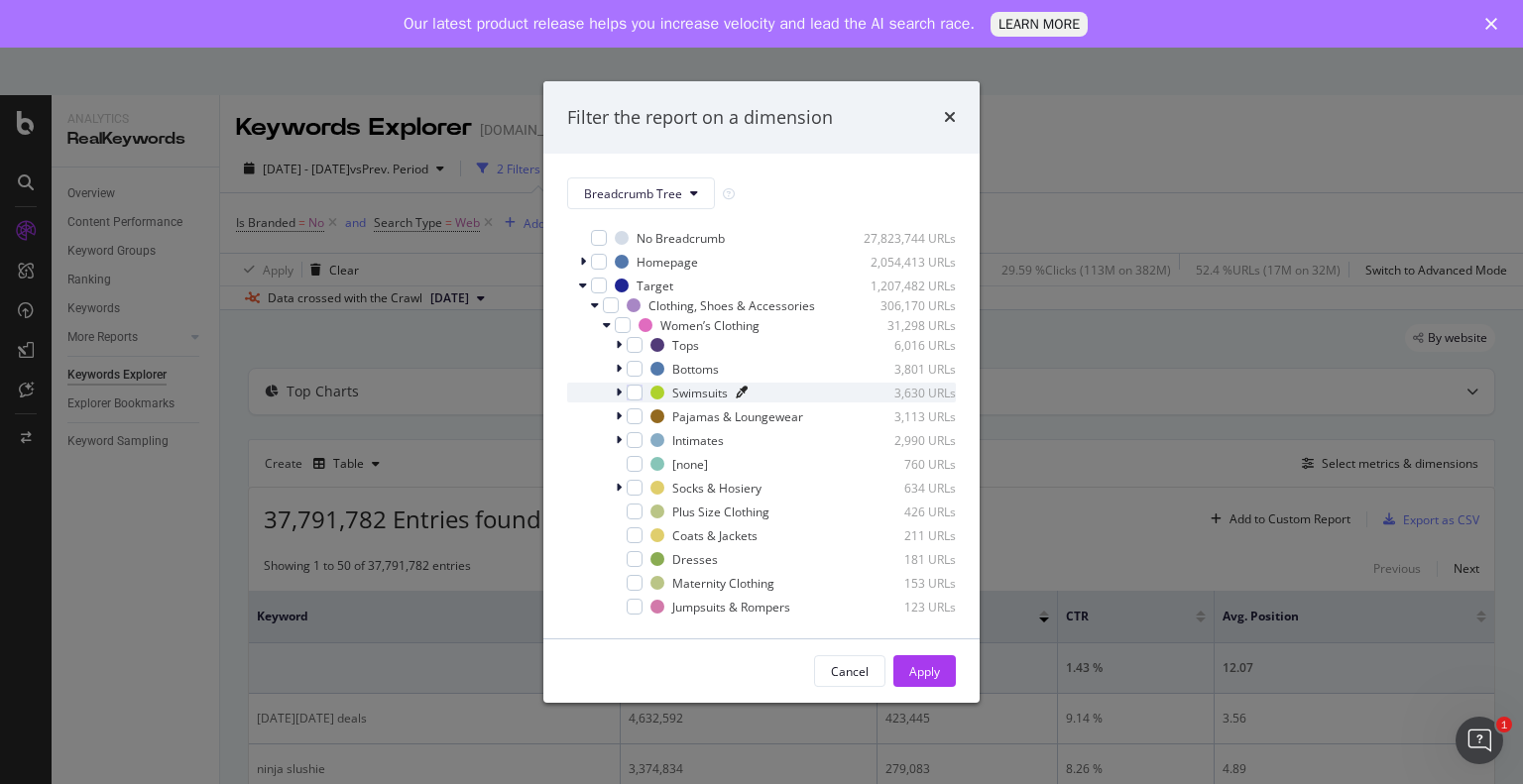 scroll, scrollTop: 28, scrollLeft: 0, axis: vertical 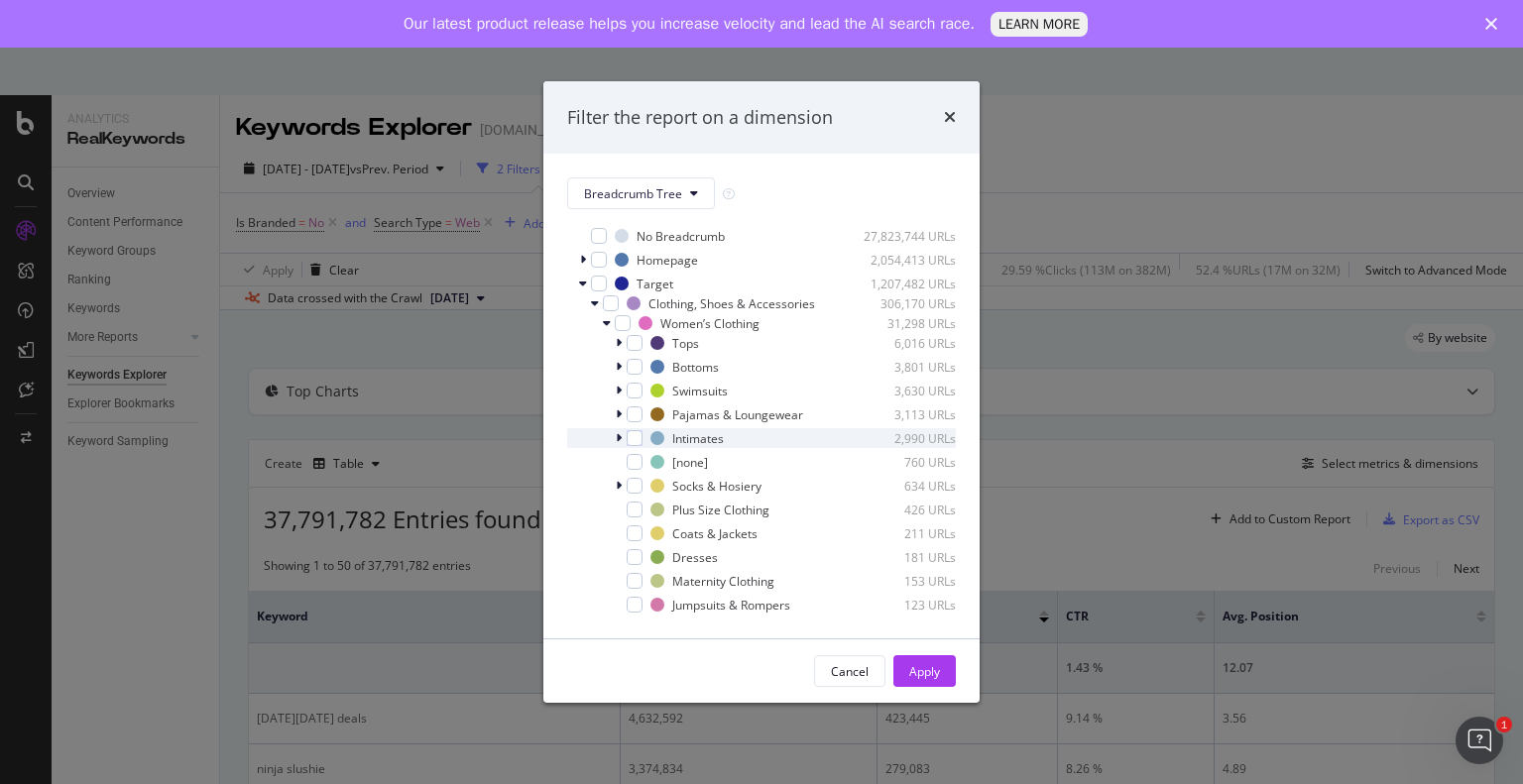 click at bounding box center (619, 438) 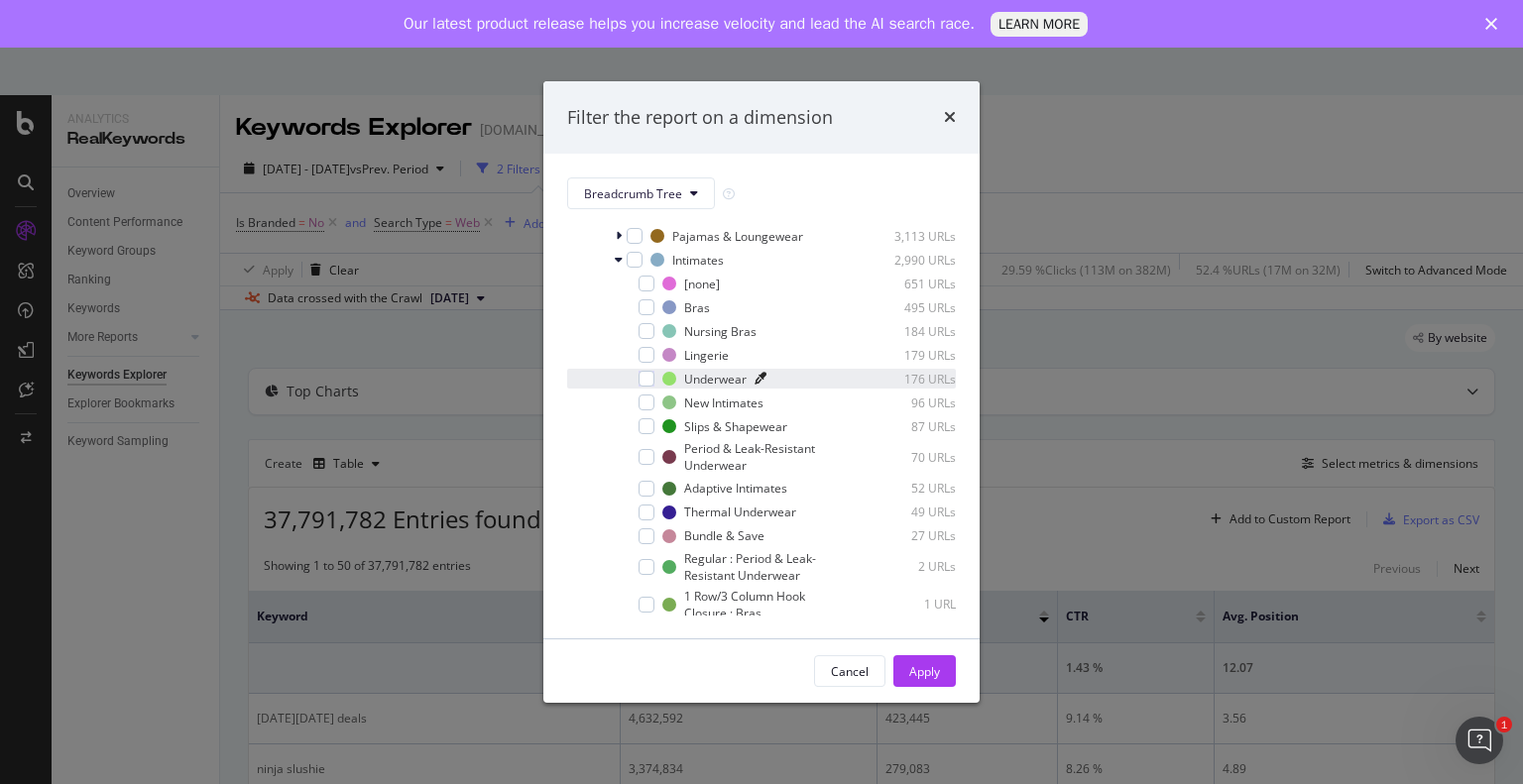 scroll, scrollTop: 205, scrollLeft: 0, axis: vertical 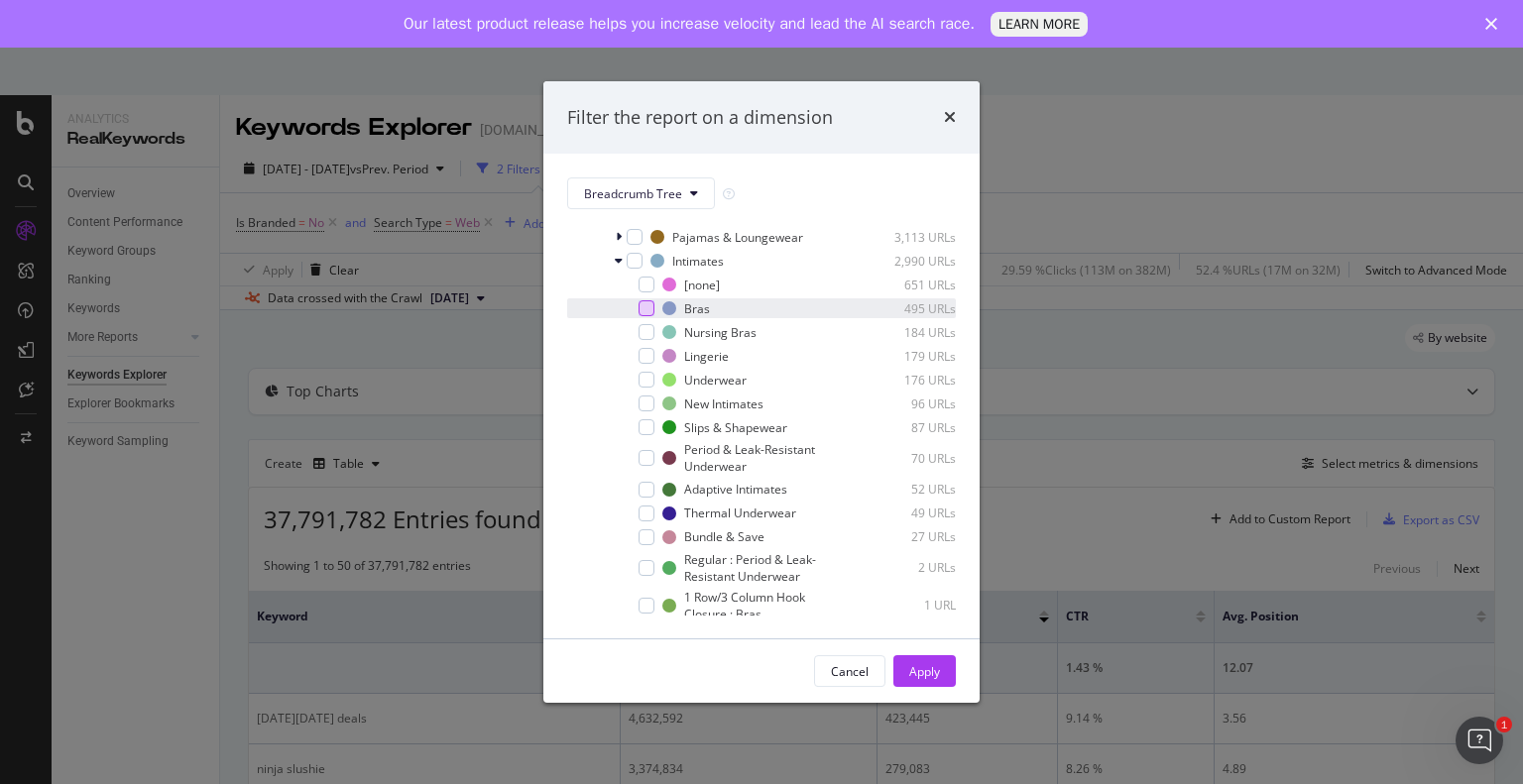 click at bounding box center [646, 308] 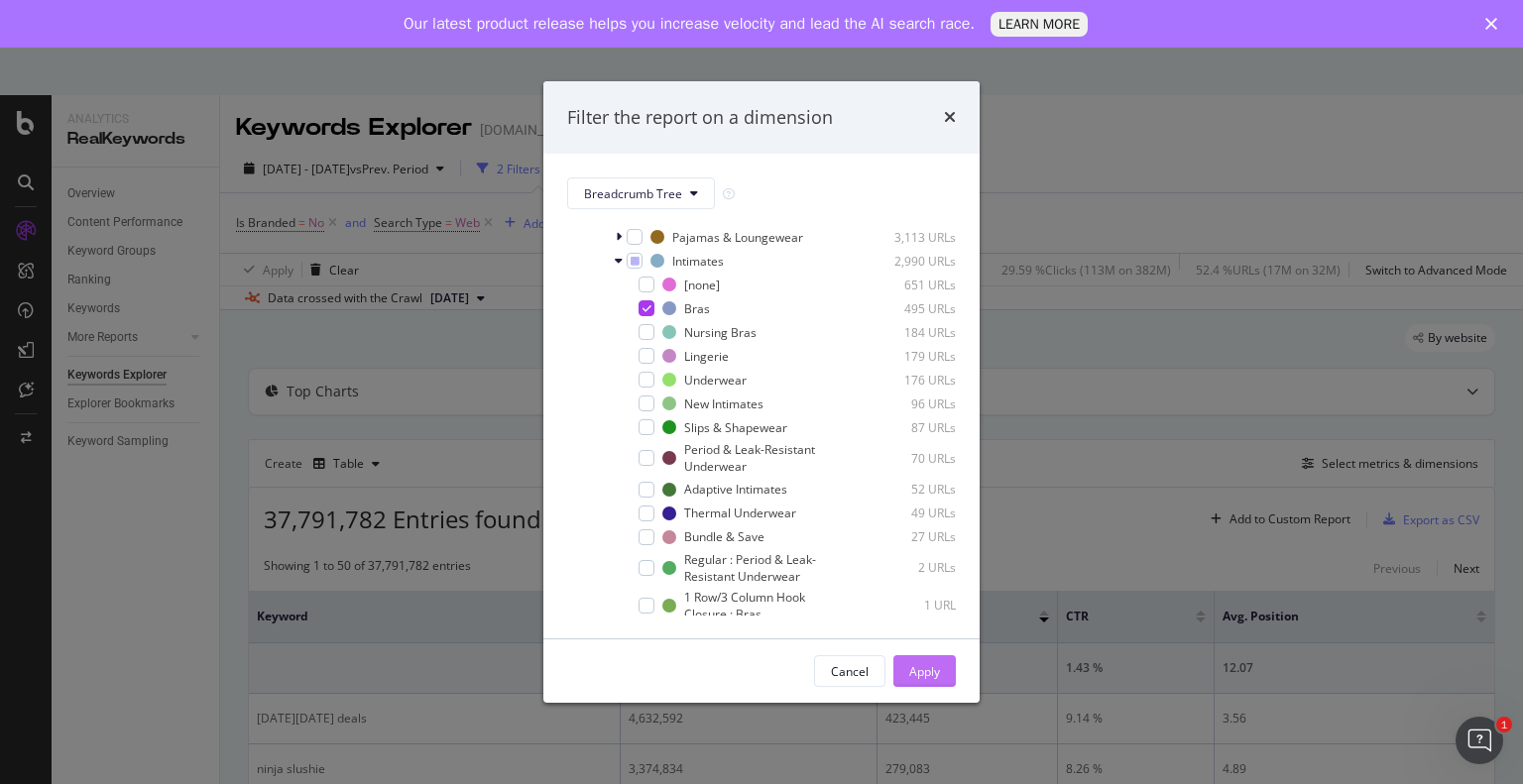 click on "Apply" at bounding box center (924, 671) 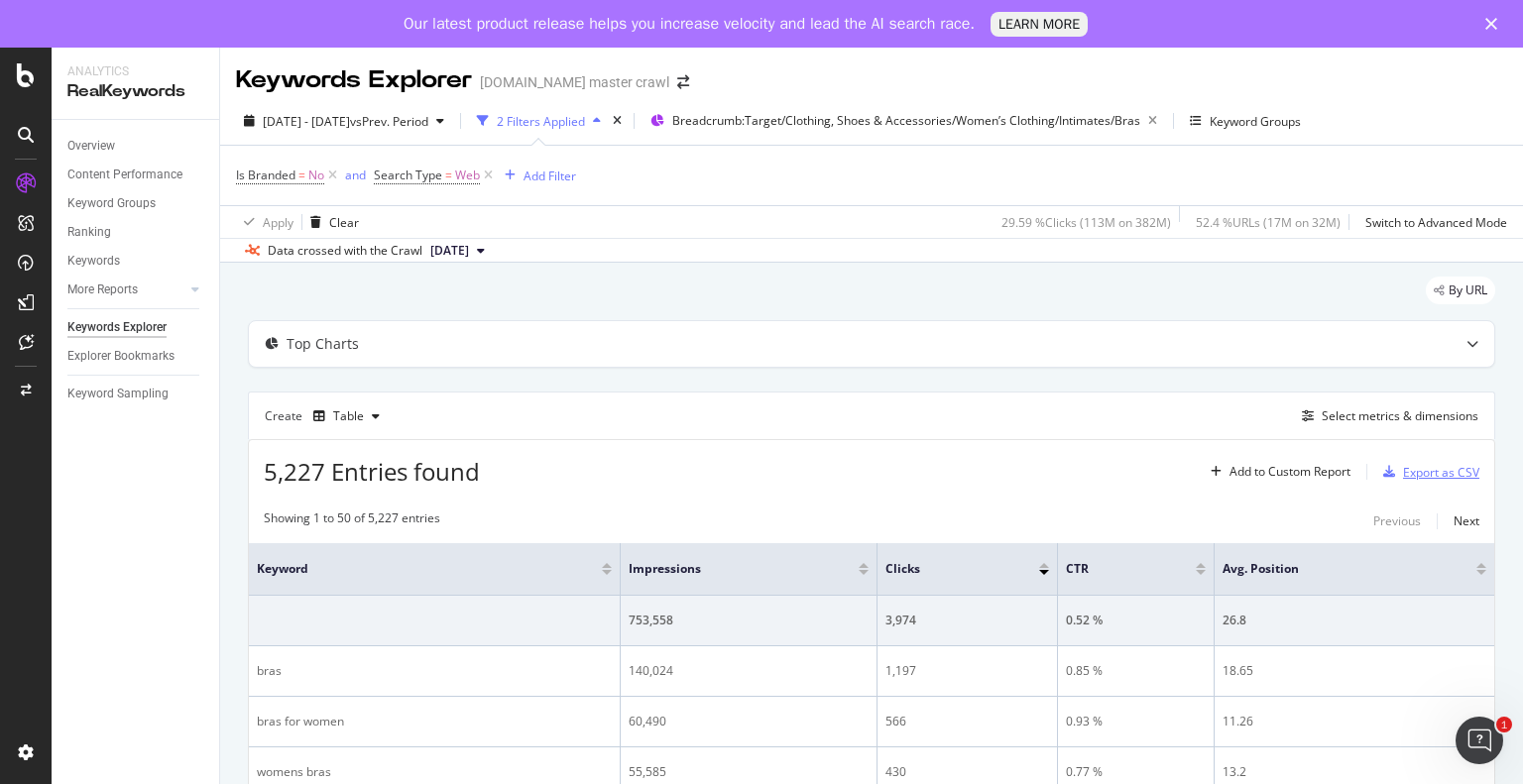 click on "Export as CSV" at bounding box center [1441, 472] 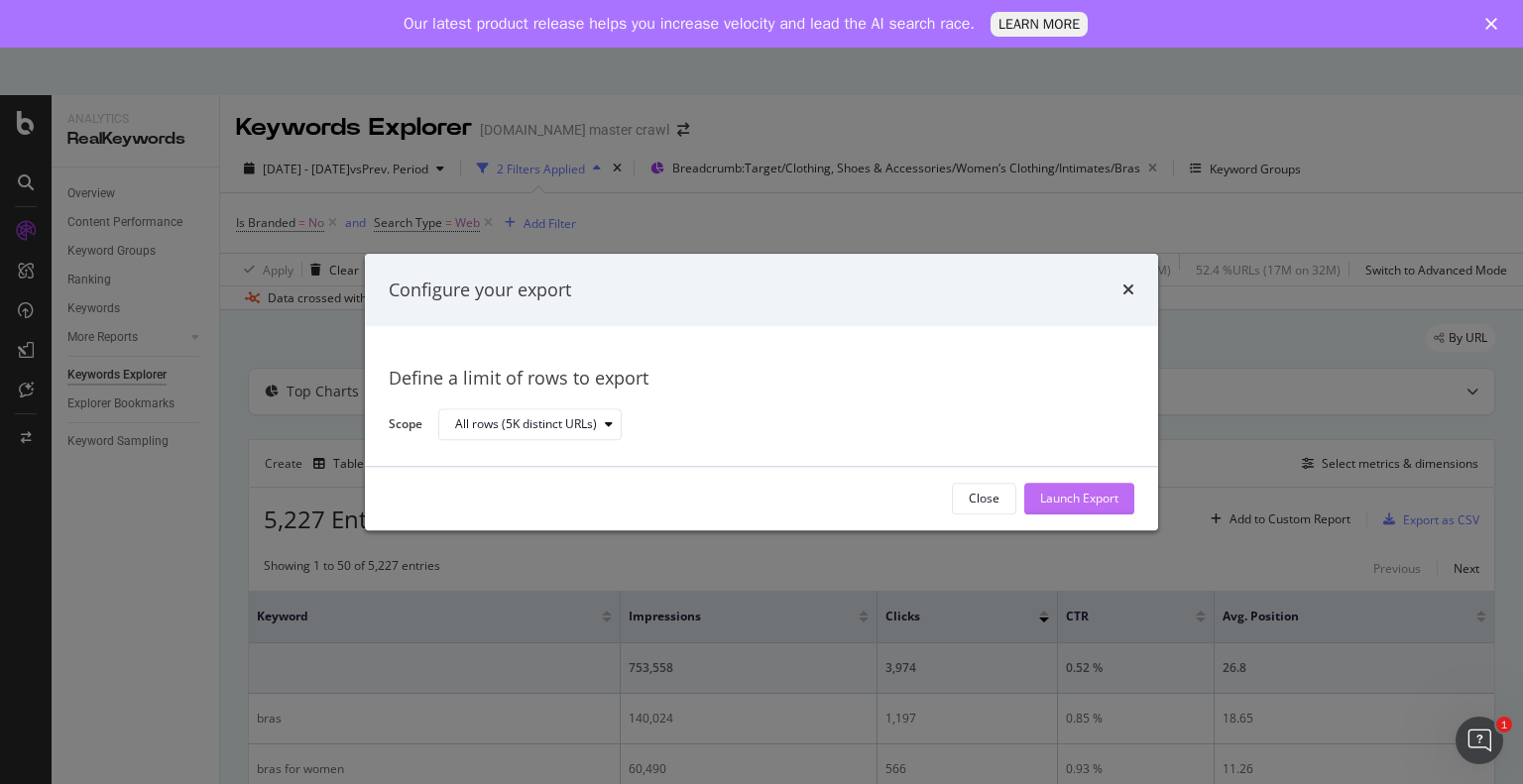 click on "Launch Export" at bounding box center [1079, 499] 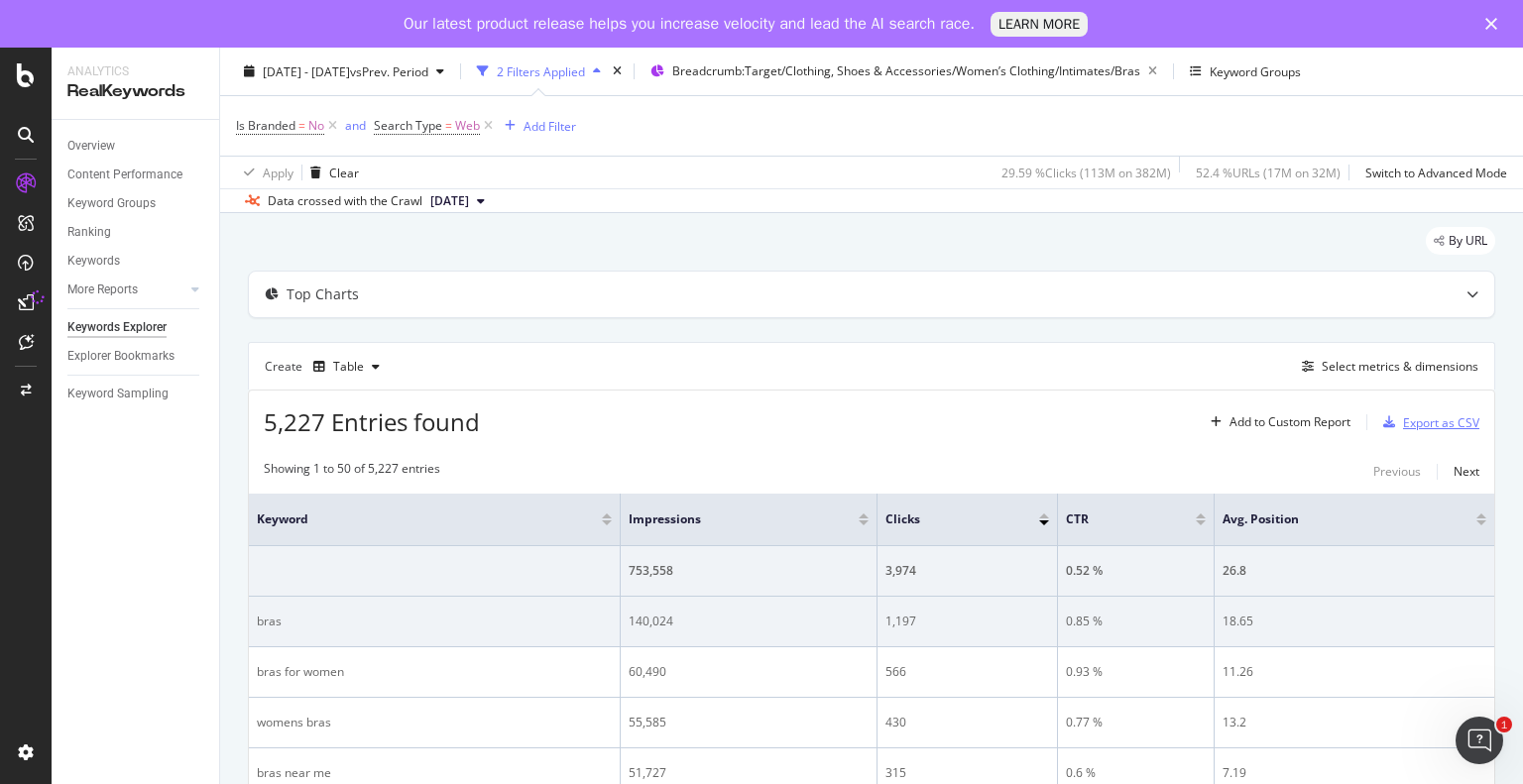 scroll, scrollTop: 0, scrollLeft: 0, axis: both 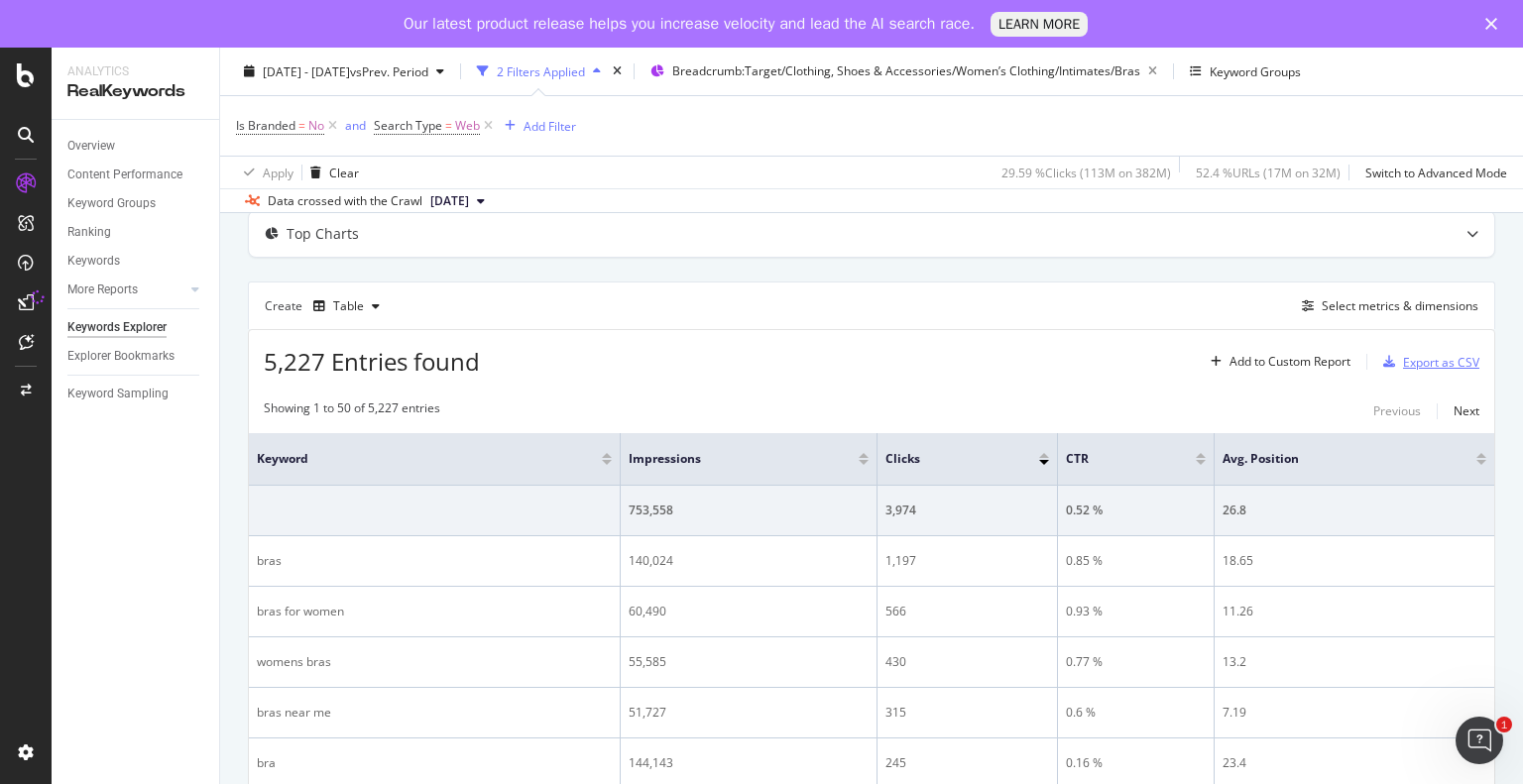 click on "Export as CSV" at bounding box center (1441, 362) 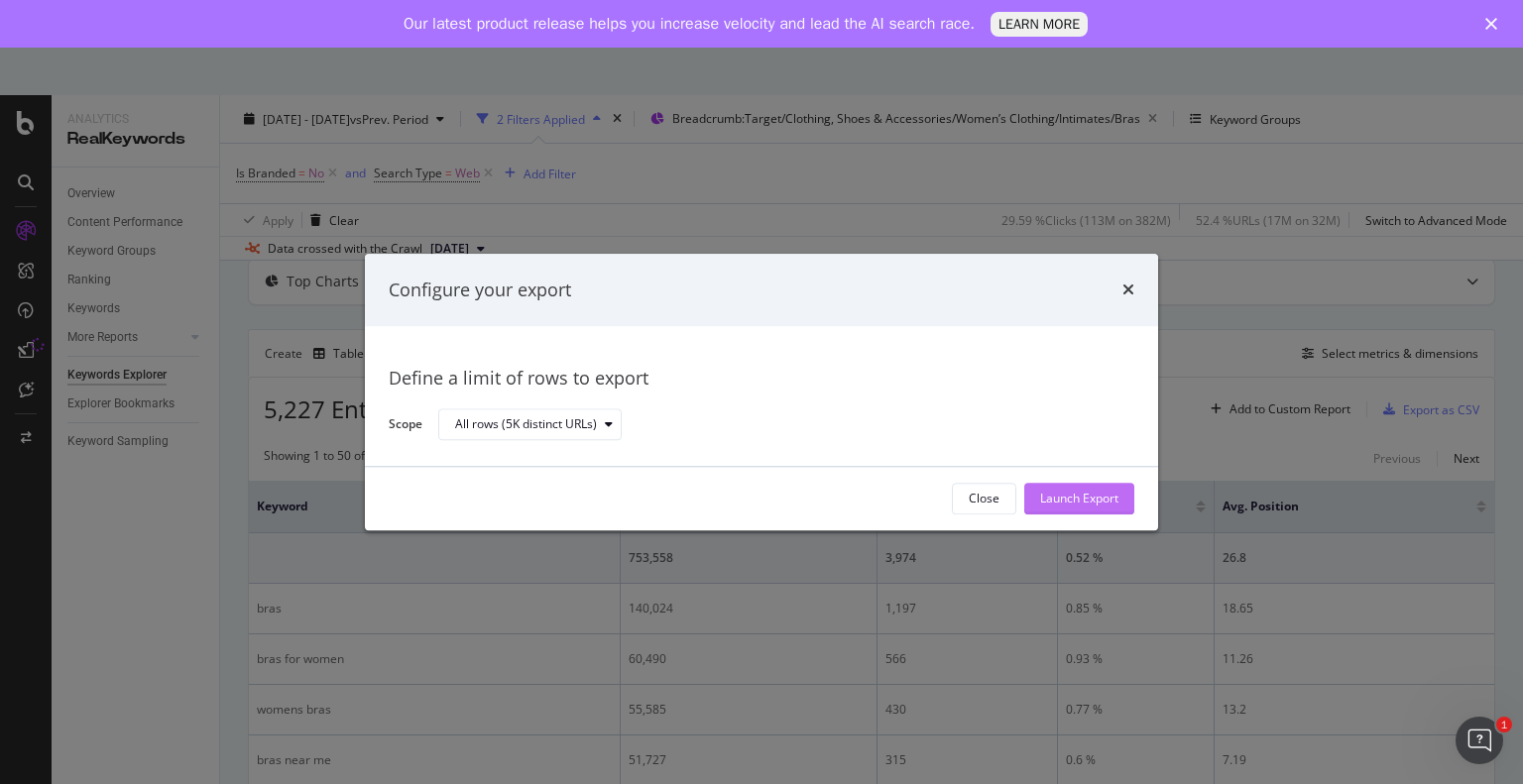 click on "Launch Export" at bounding box center [1079, 499] 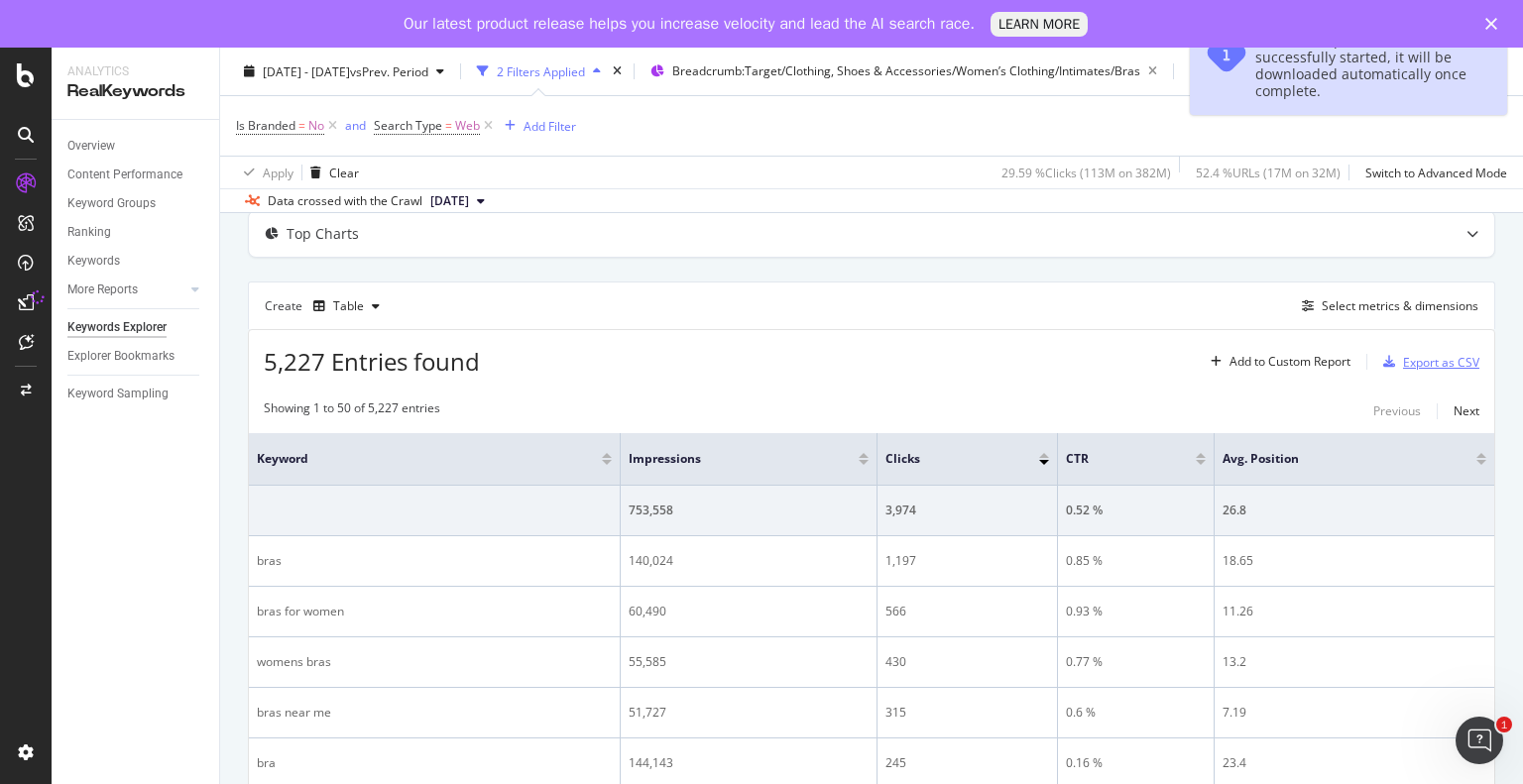 scroll, scrollTop: 0, scrollLeft: 0, axis: both 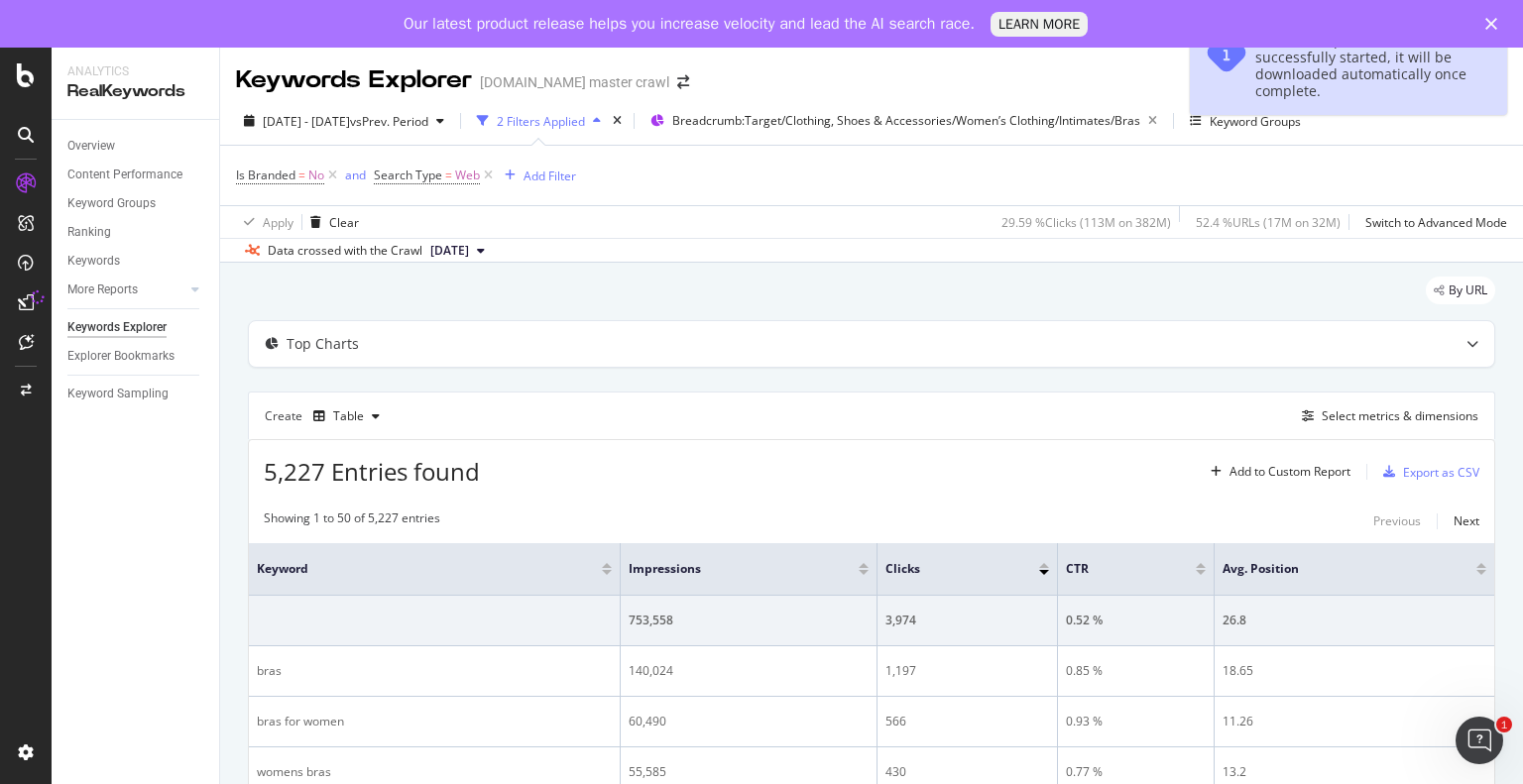 click 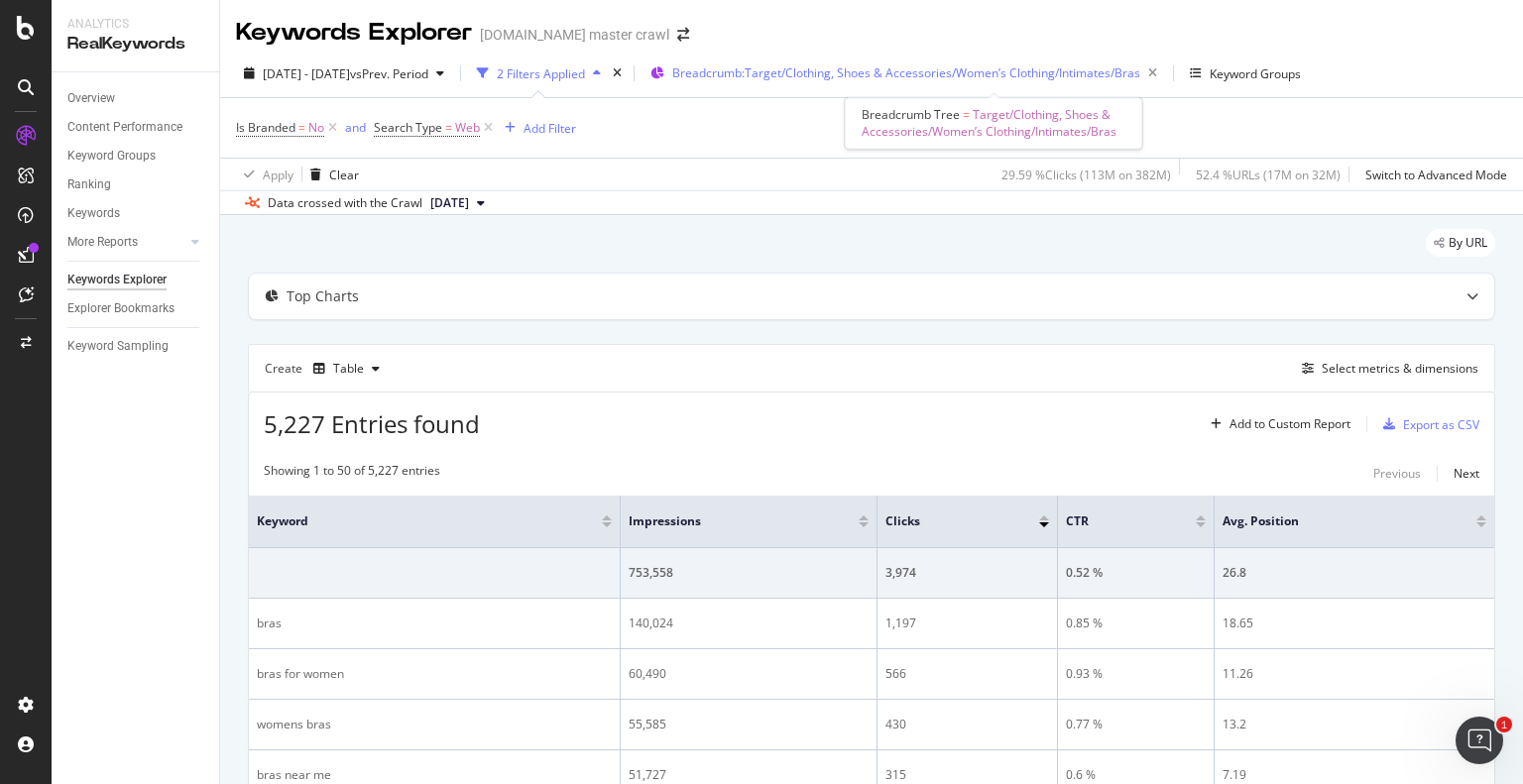 click on "Breadcrumb:  Target/Clothing, Shoes & Accessories/Women’s Clothing/Intimates/Bras" at bounding box center [906, 72] 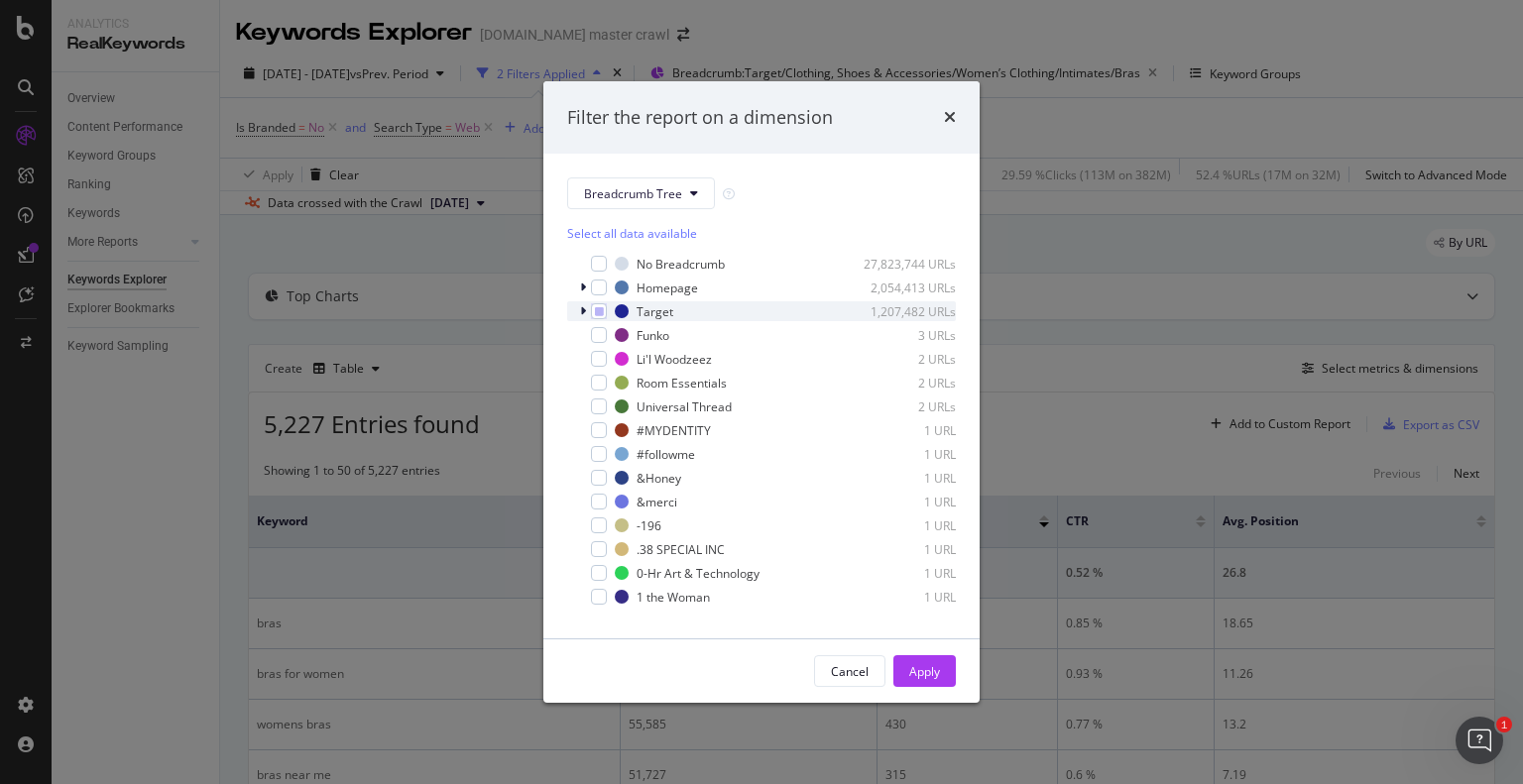 click at bounding box center [583, 311] 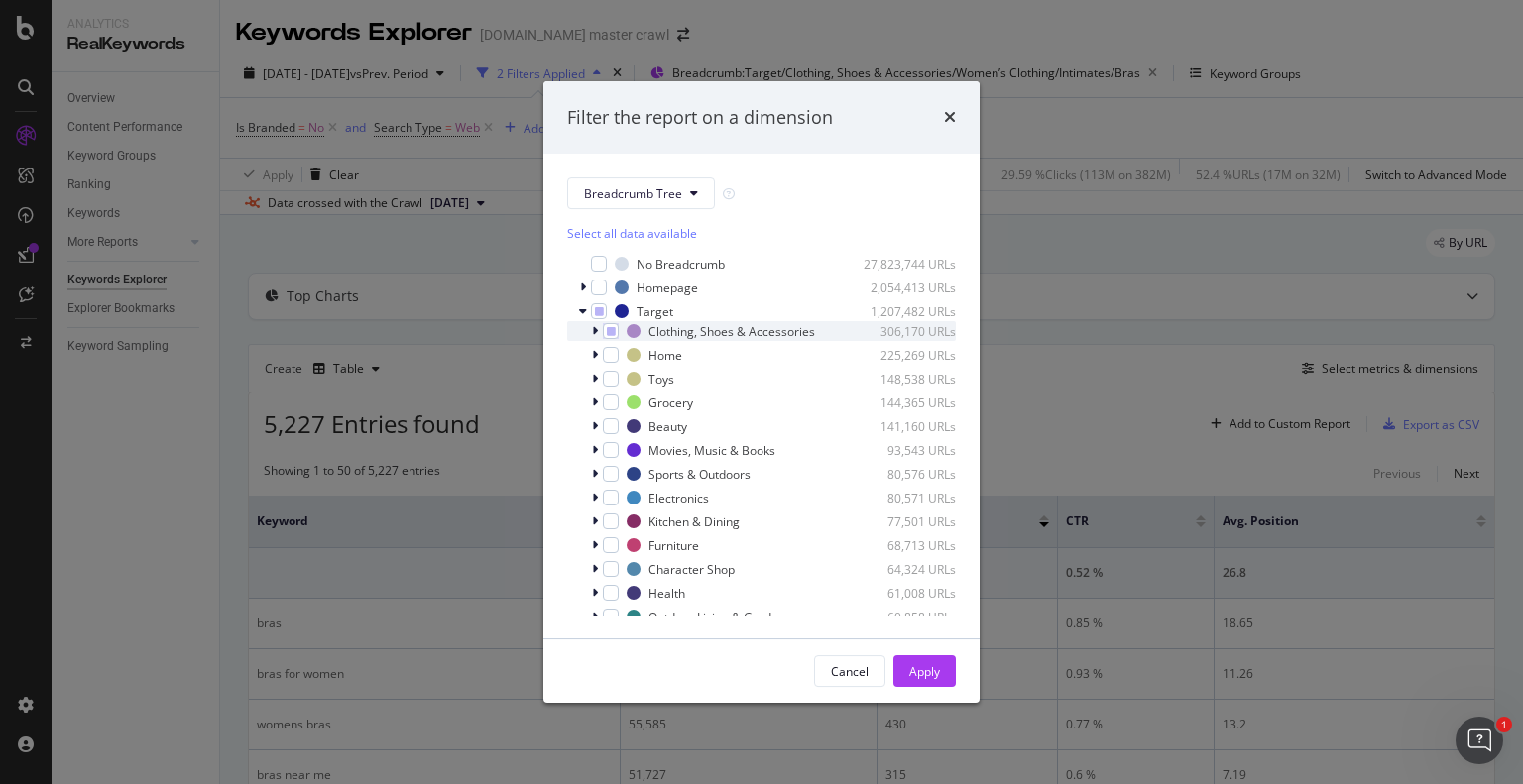 click at bounding box center (595, 331) 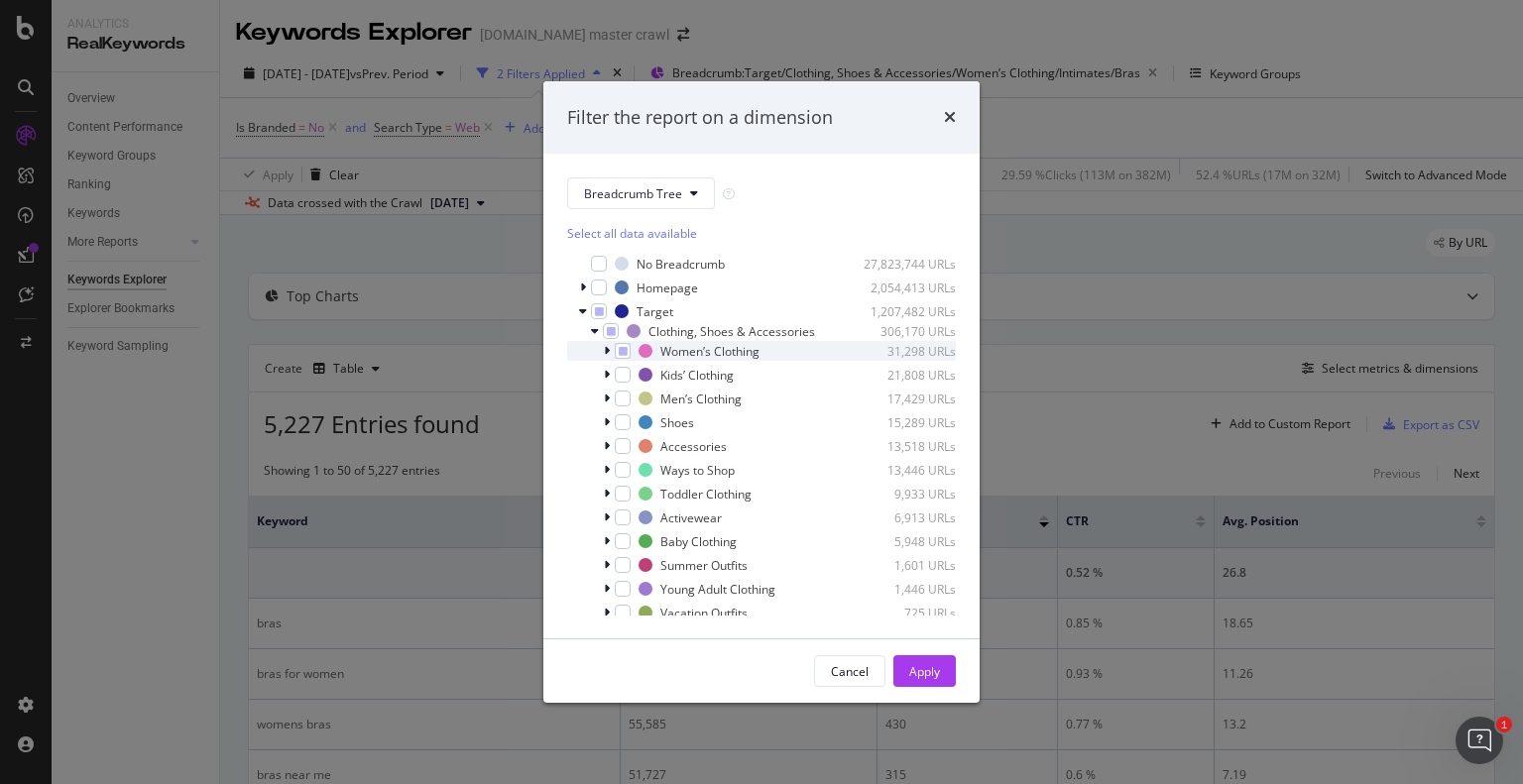 click at bounding box center (607, 351) 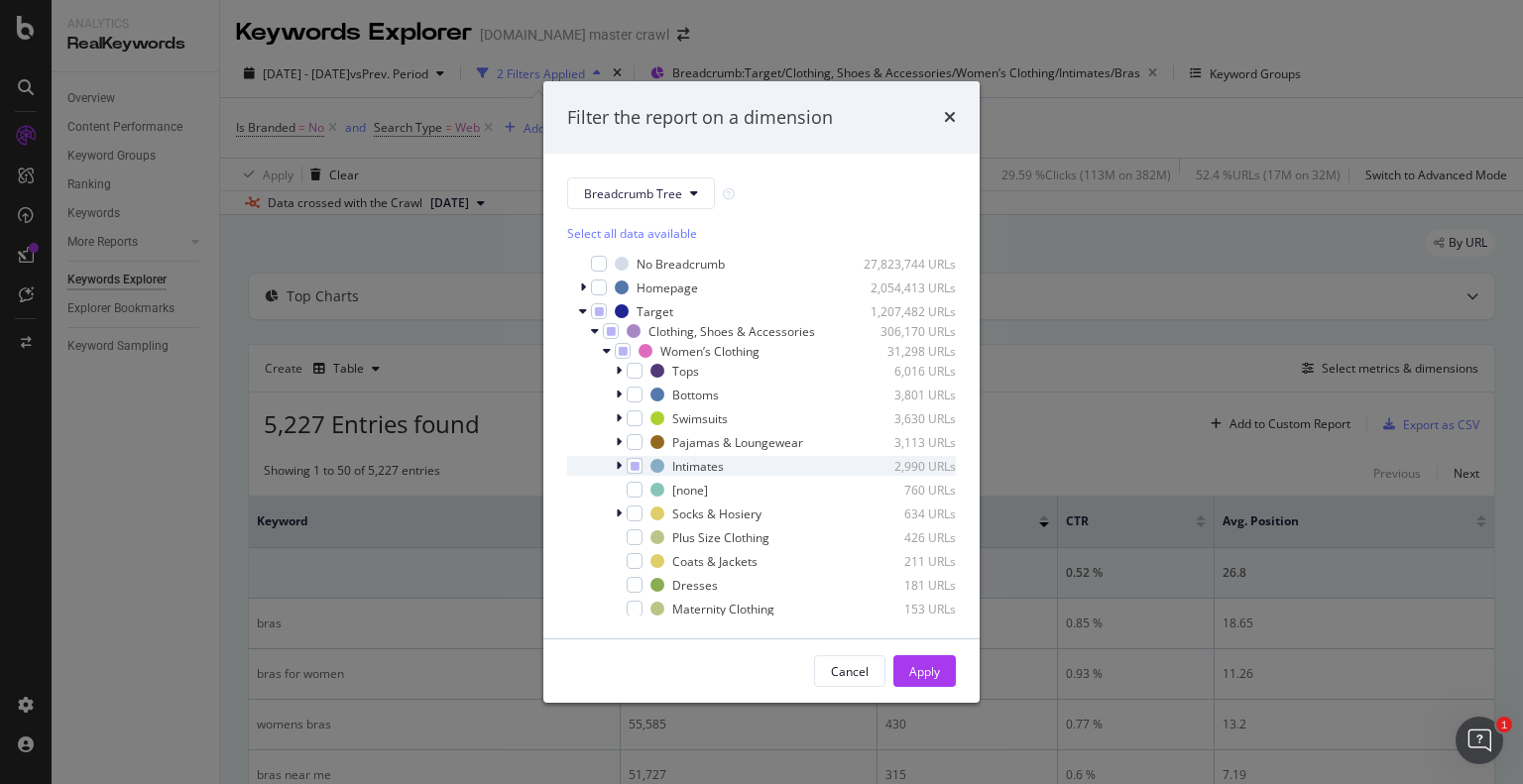 click at bounding box center (619, 466) 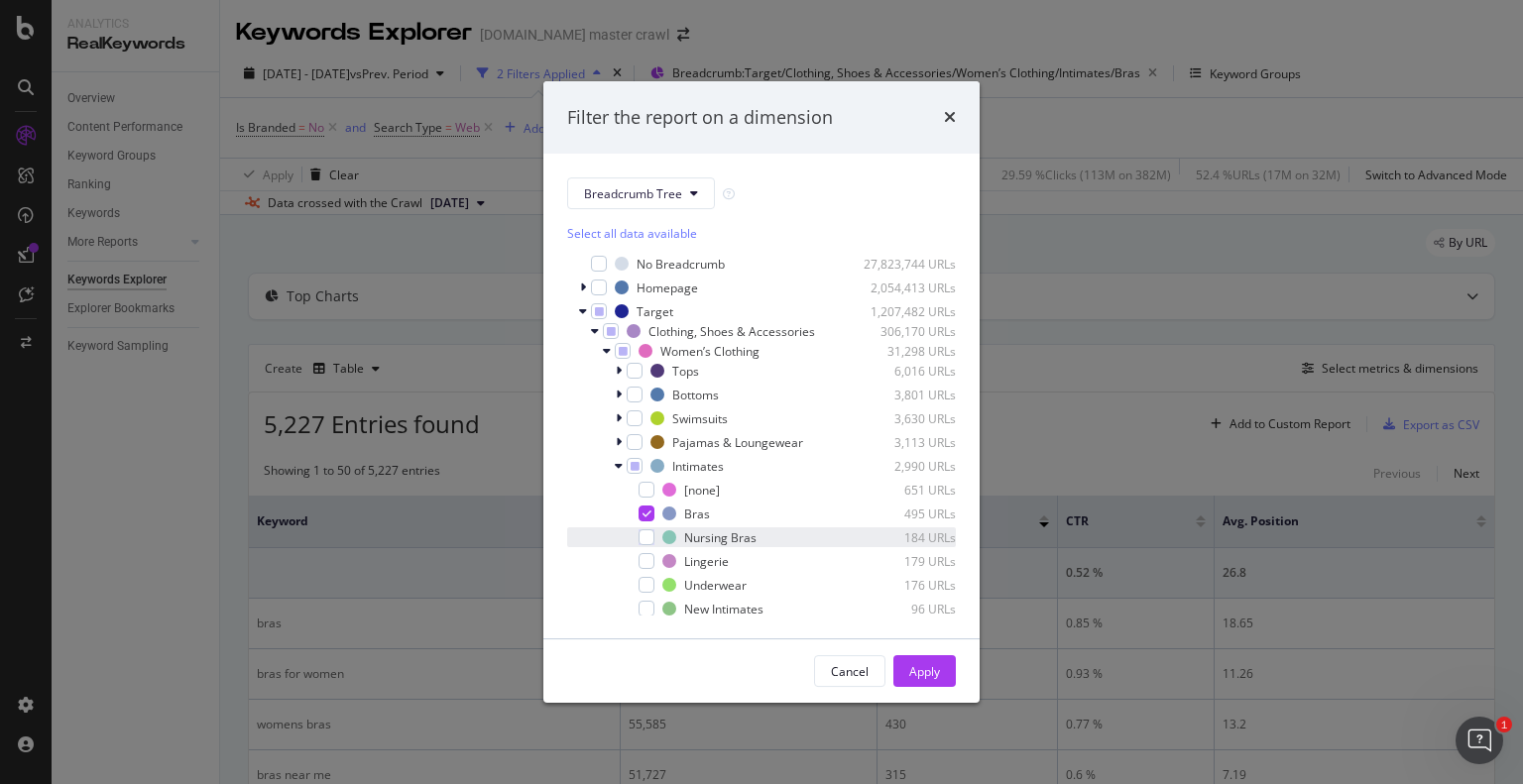 click on "Nursing Bras 184   URLs" at bounding box center (762, 537) 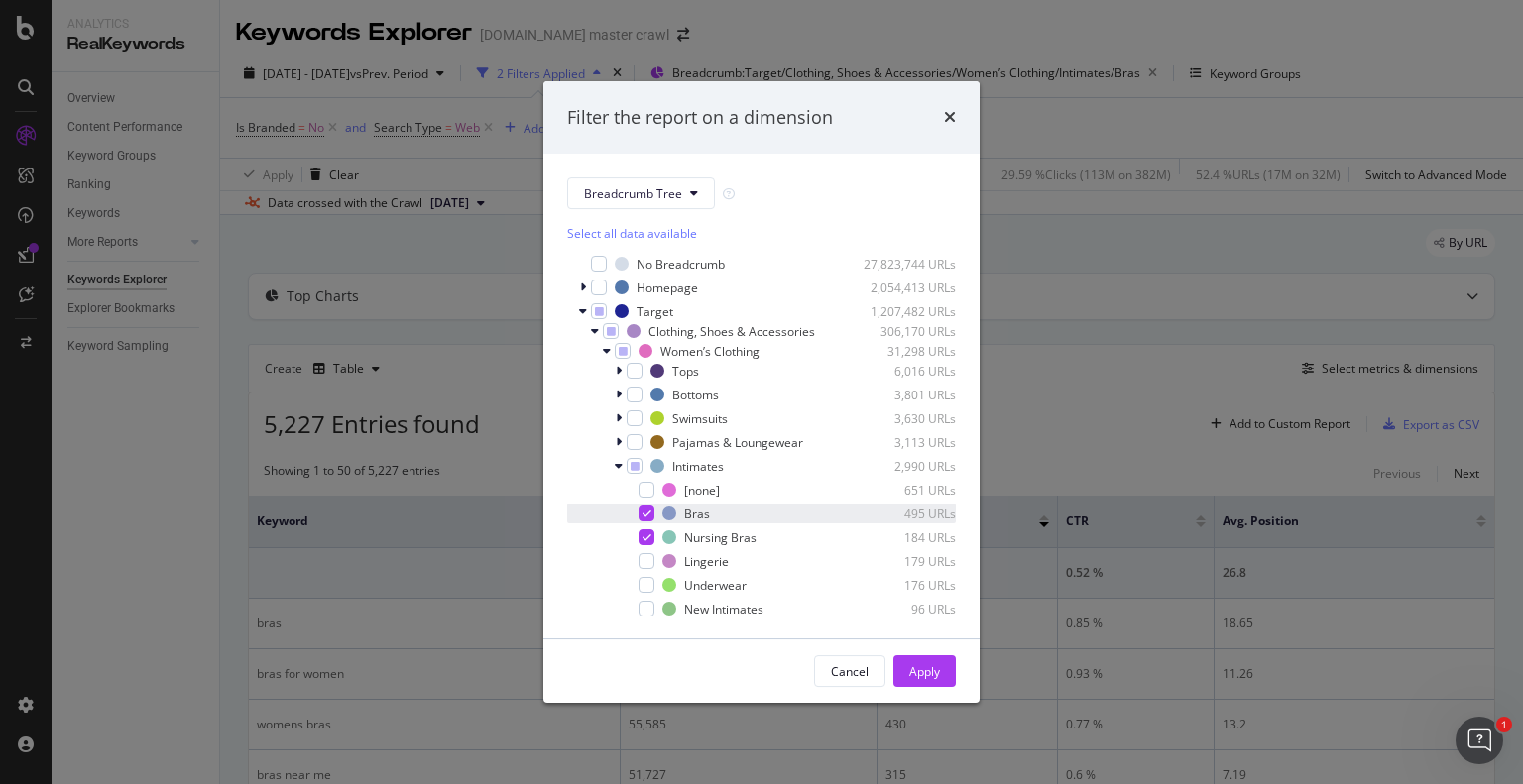 click at bounding box center (646, 513) 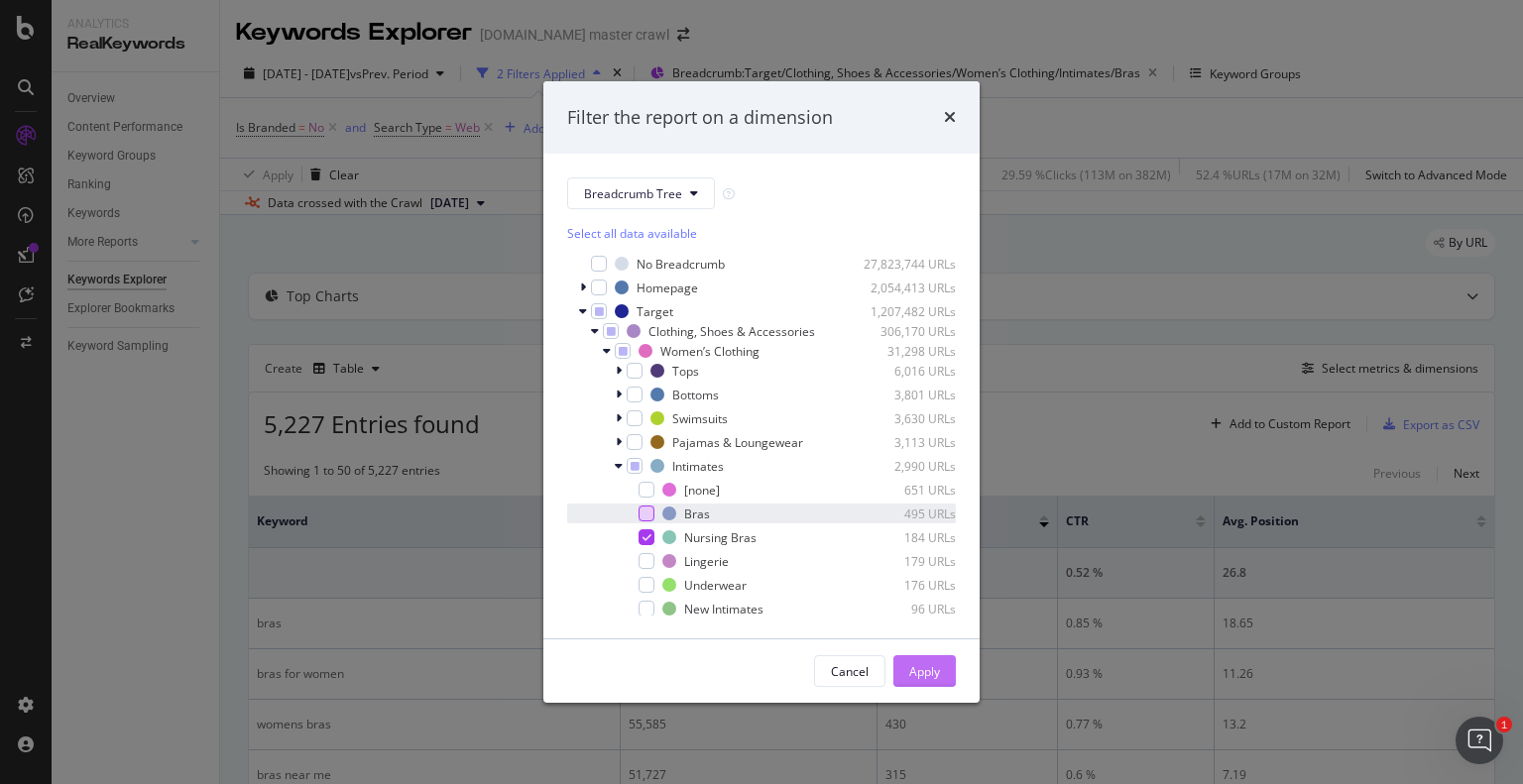 click on "Apply" at bounding box center (924, 671) 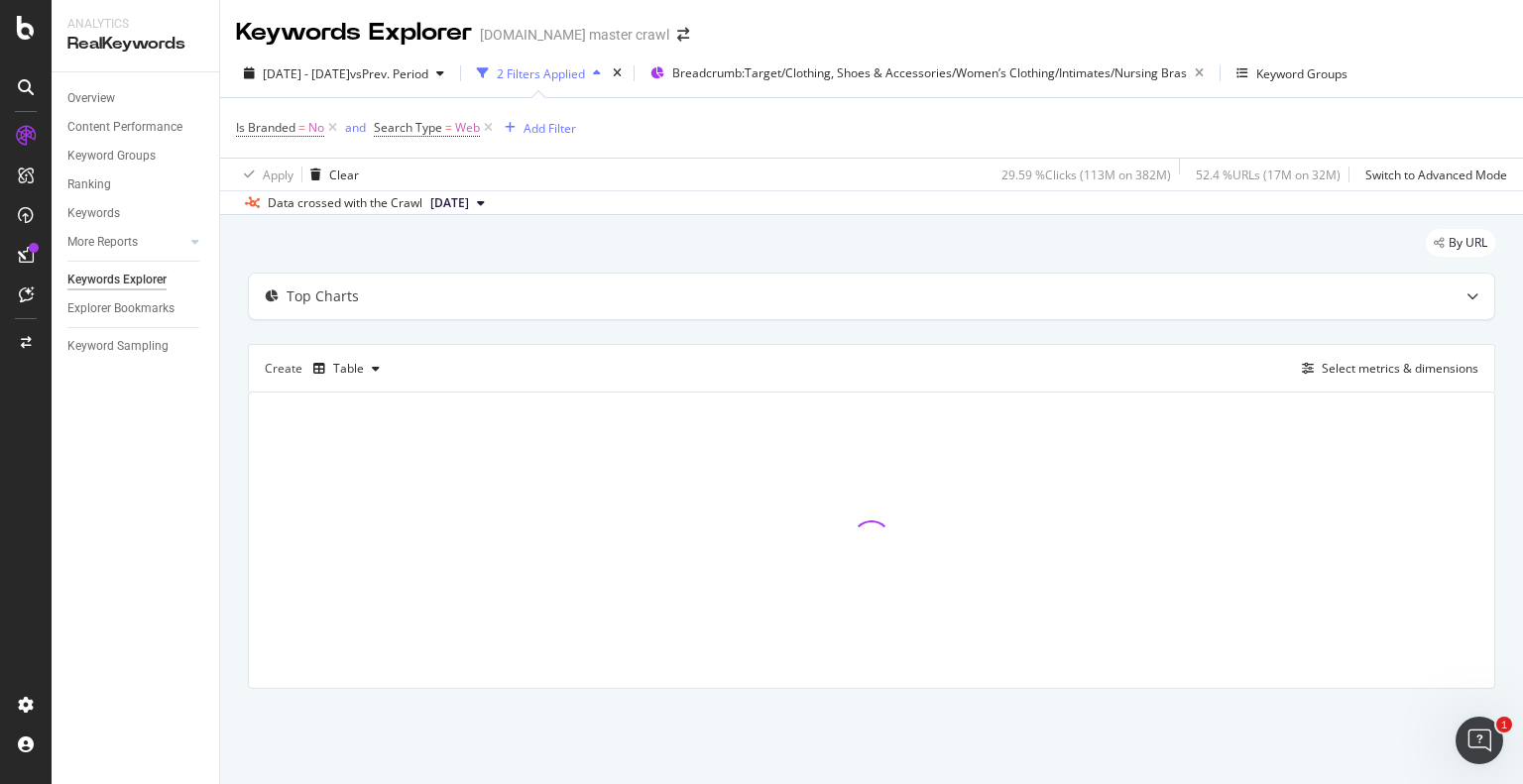 type 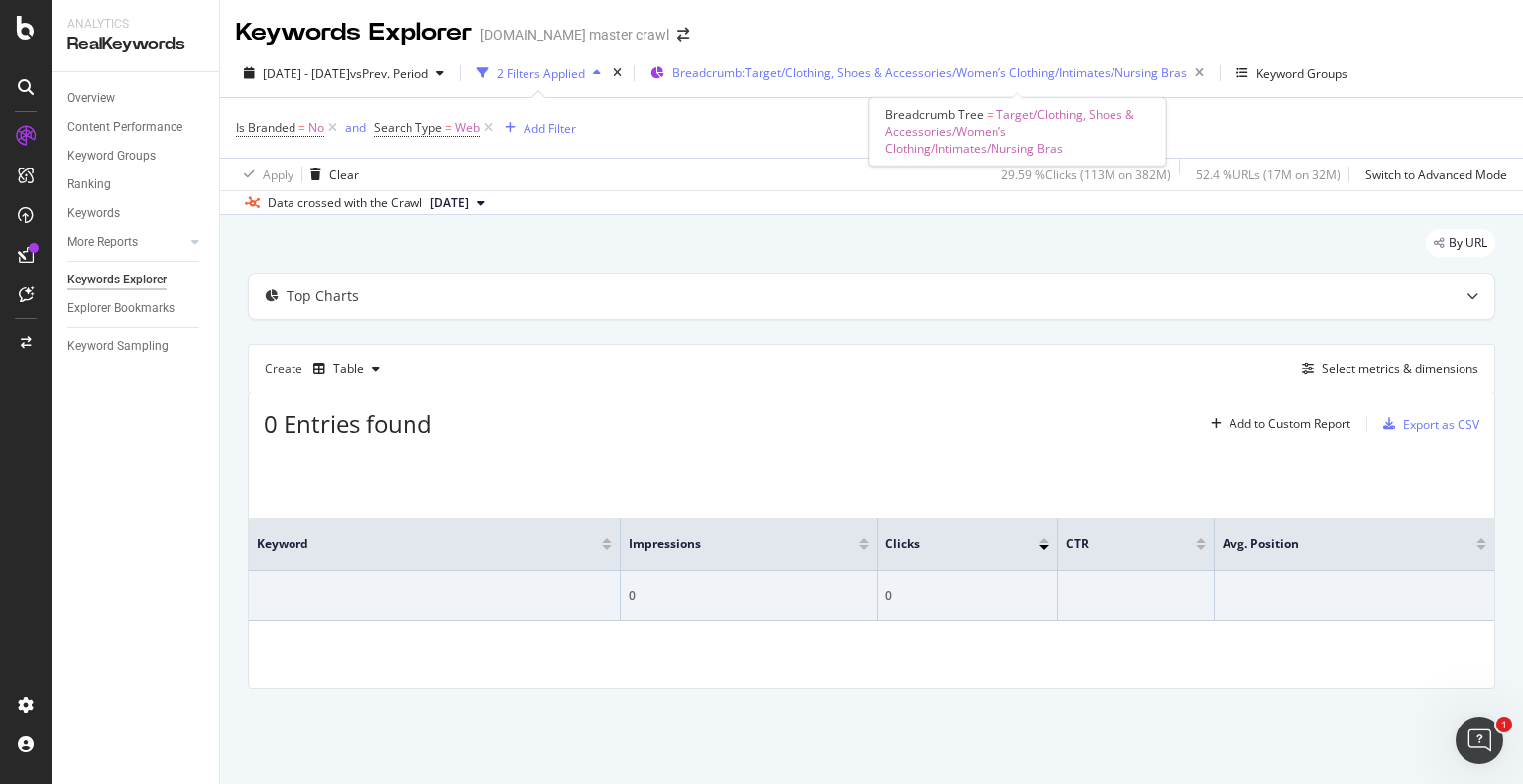 click on "Breadcrumb:  Target/Clothing, Shoes & Accessories/Women’s Clothing/Intimates/Nursing Bras" at bounding box center [929, 72] 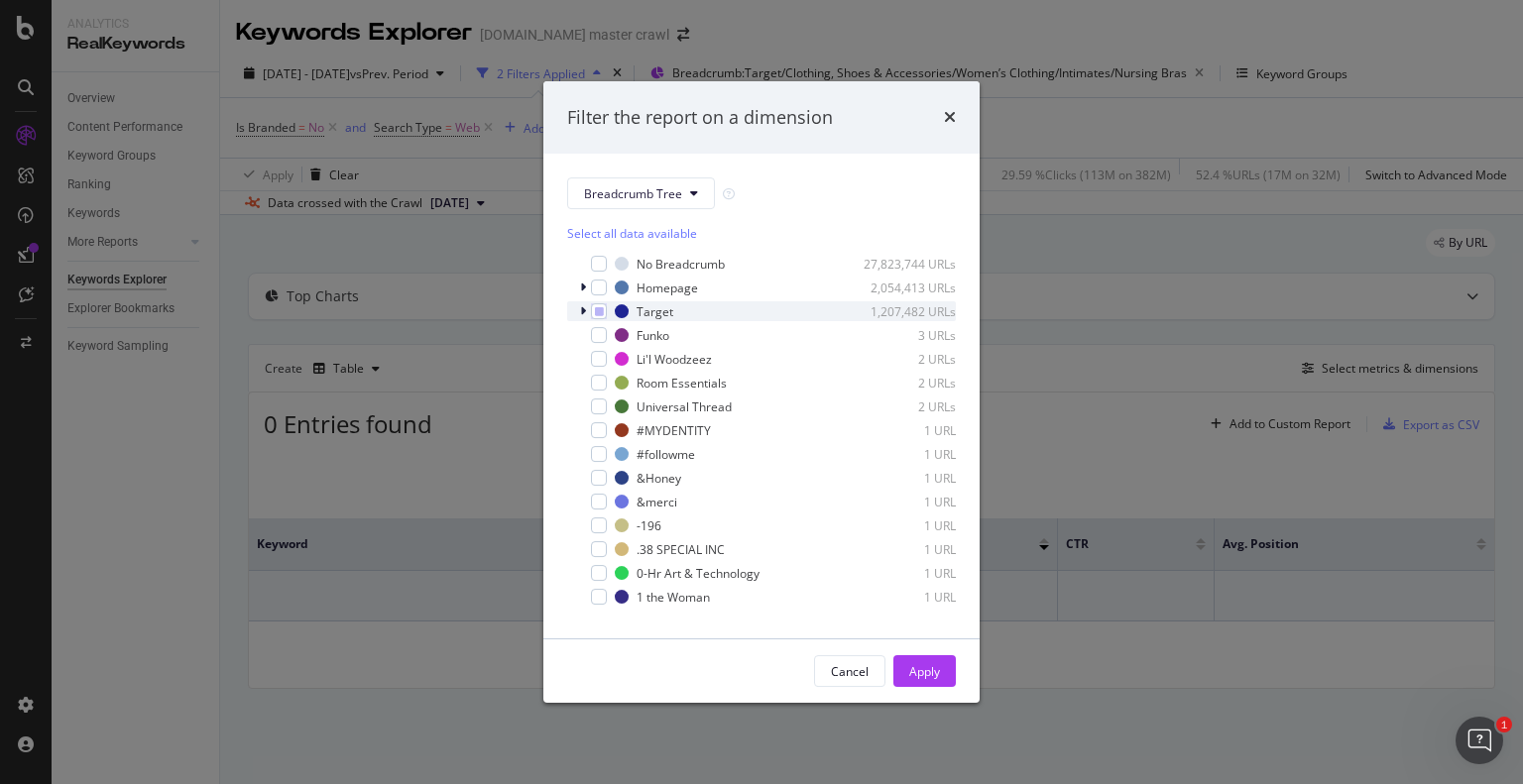click at bounding box center [585, 311] 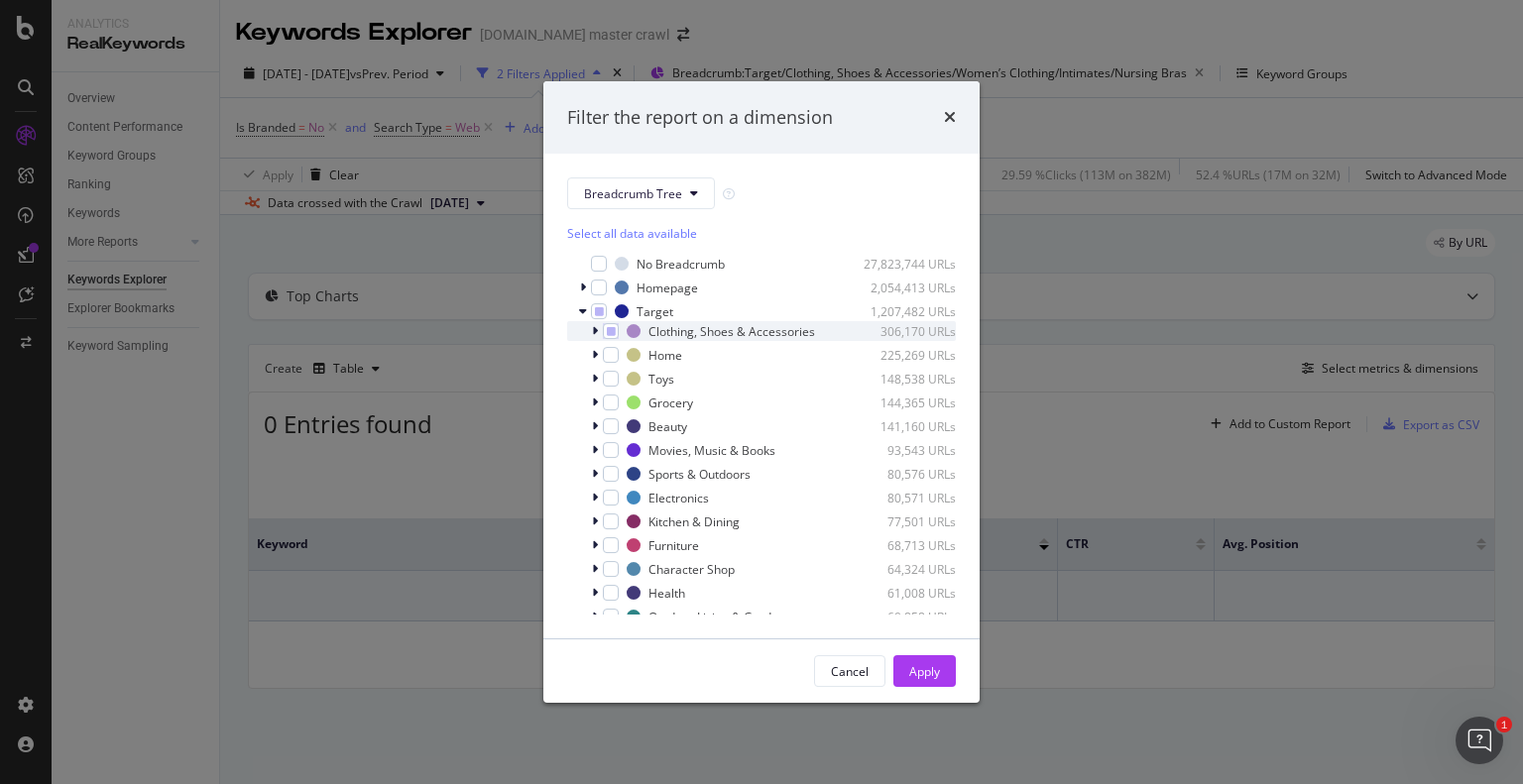 click at bounding box center (595, 331) 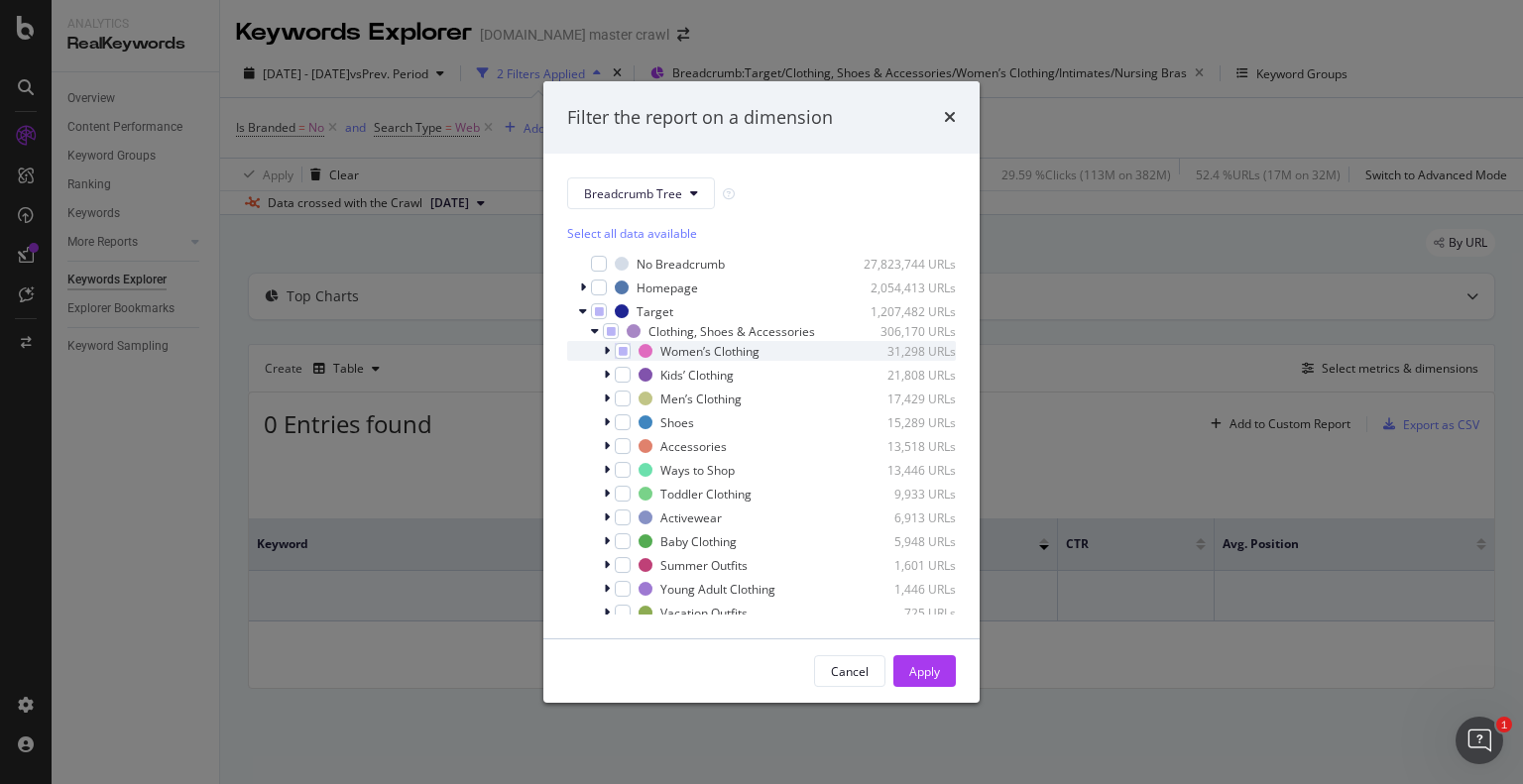 click at bounding box center [607, 351] 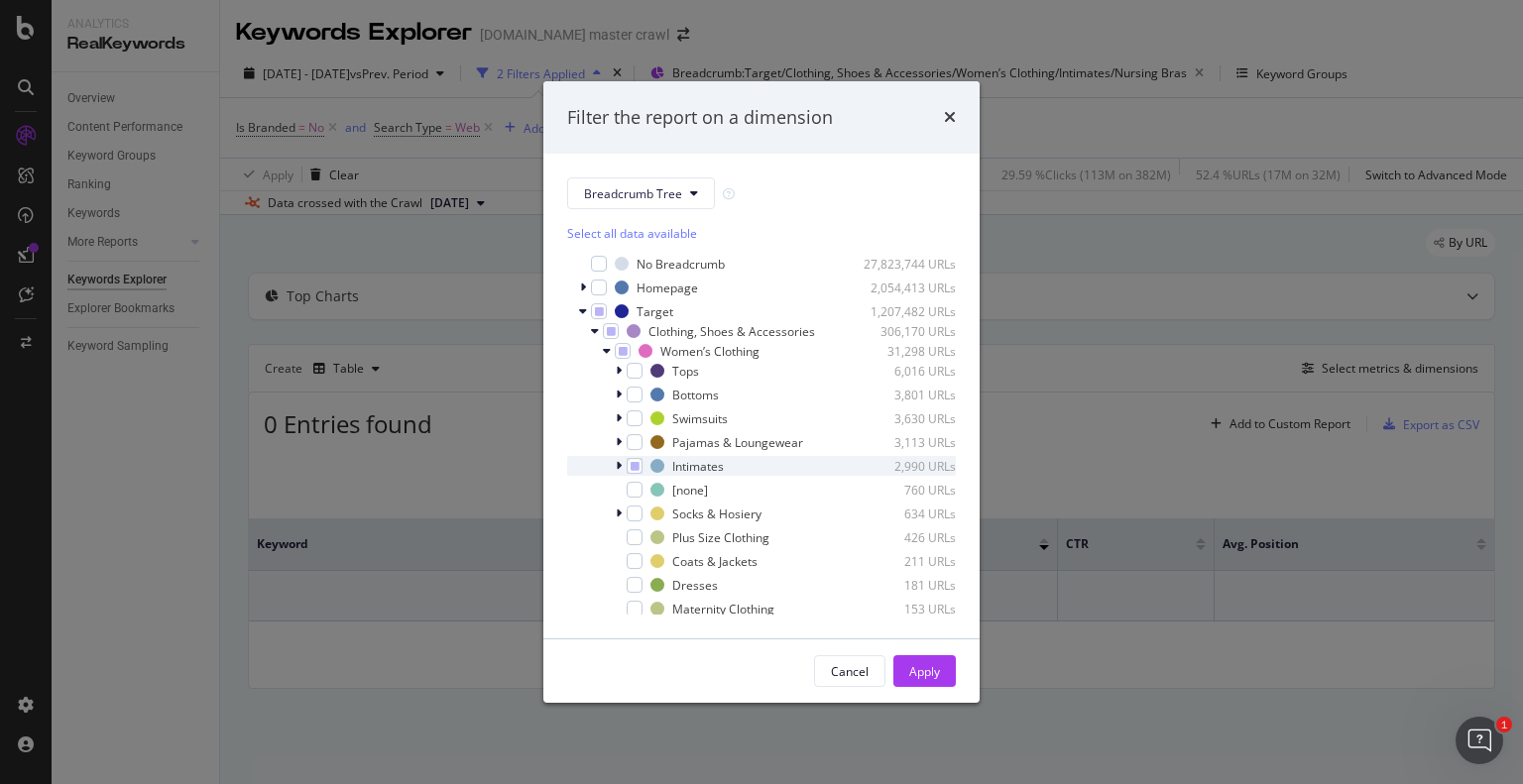 click at bounding box center (619, 466) 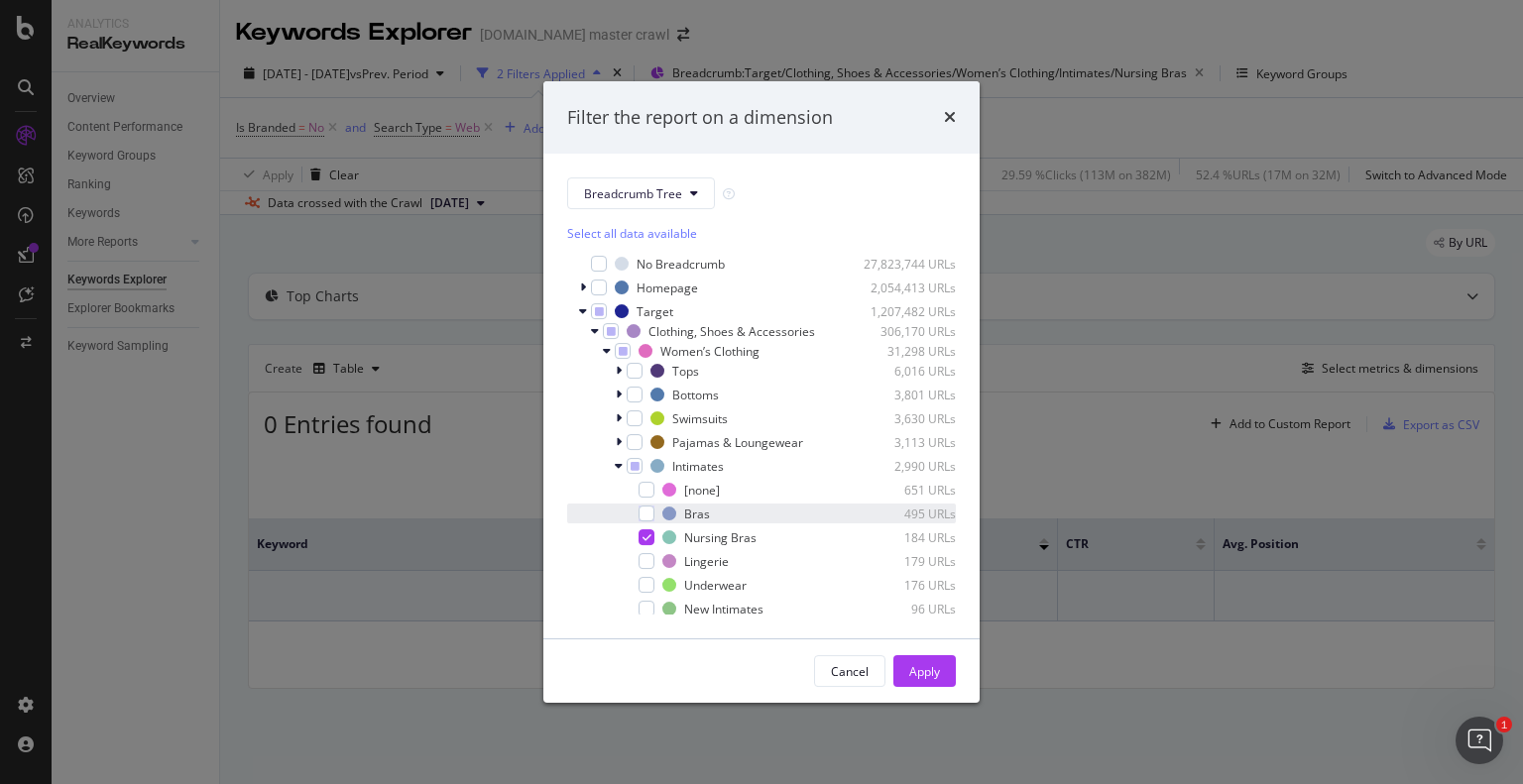 click at bounding box center [633, 513] 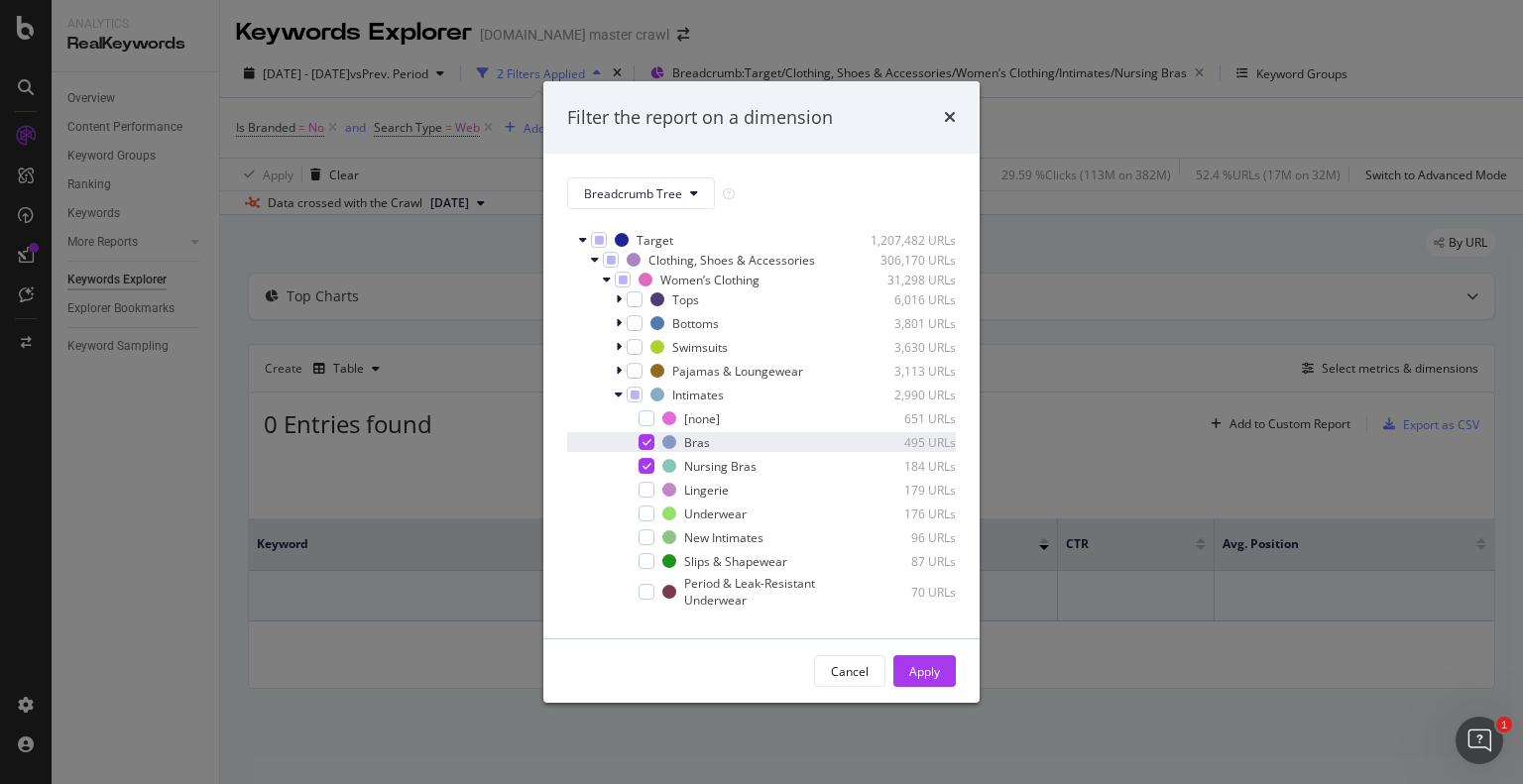 scroll, scrollTop: 75, scrollLeft: 0, axis: vertical 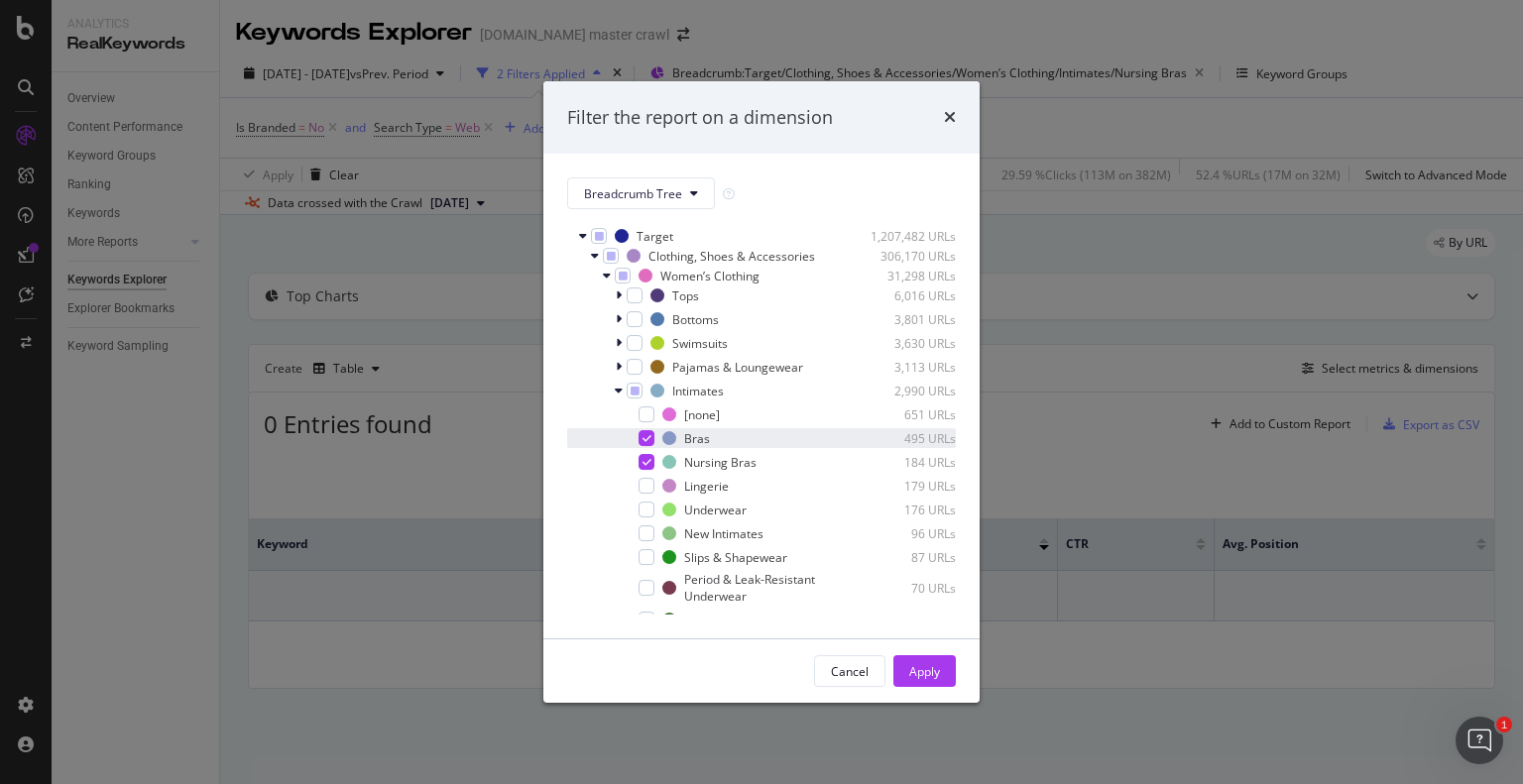 click at bounding box center [646, 438] 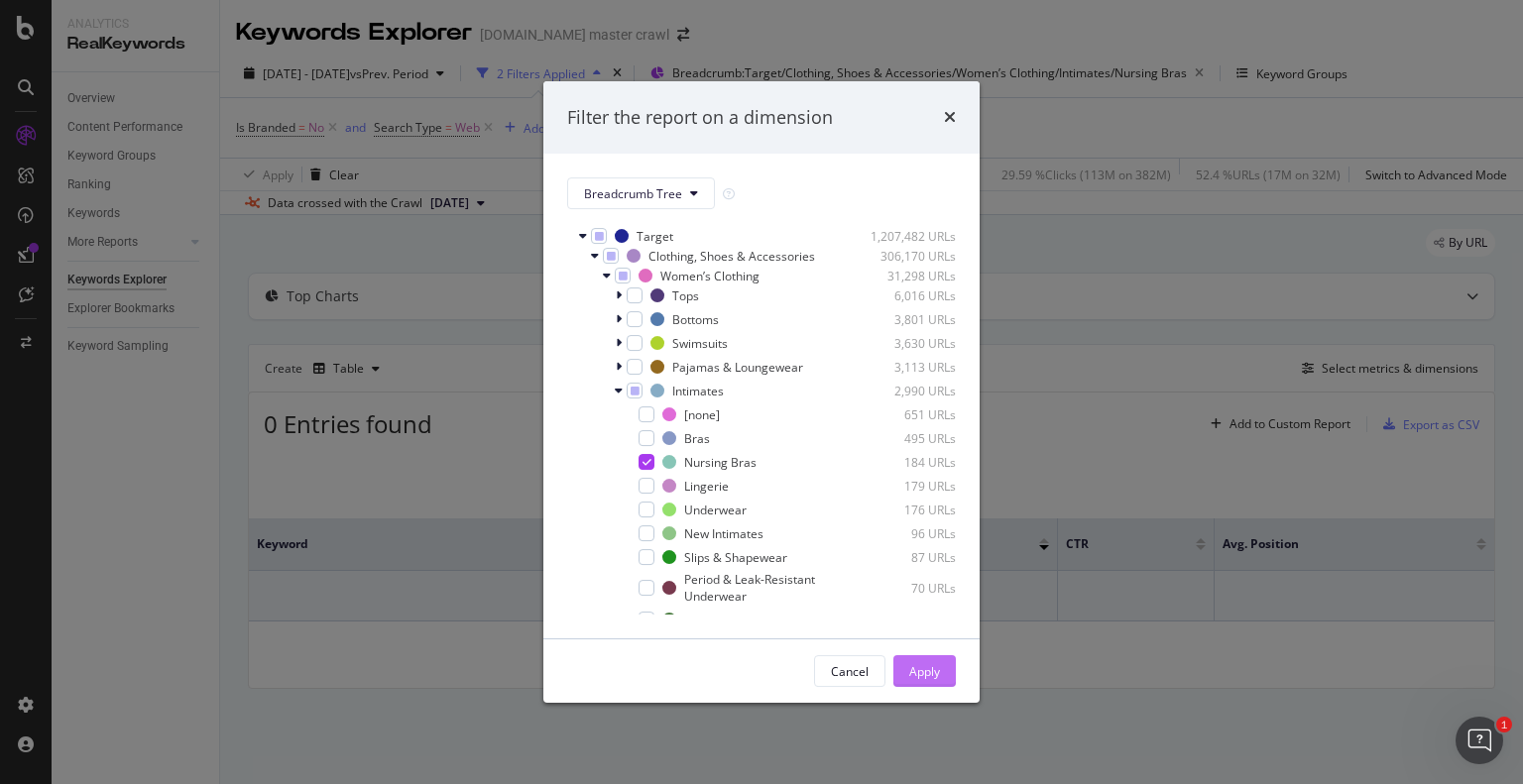 click on "Apply" at bounding box center (924, 671) 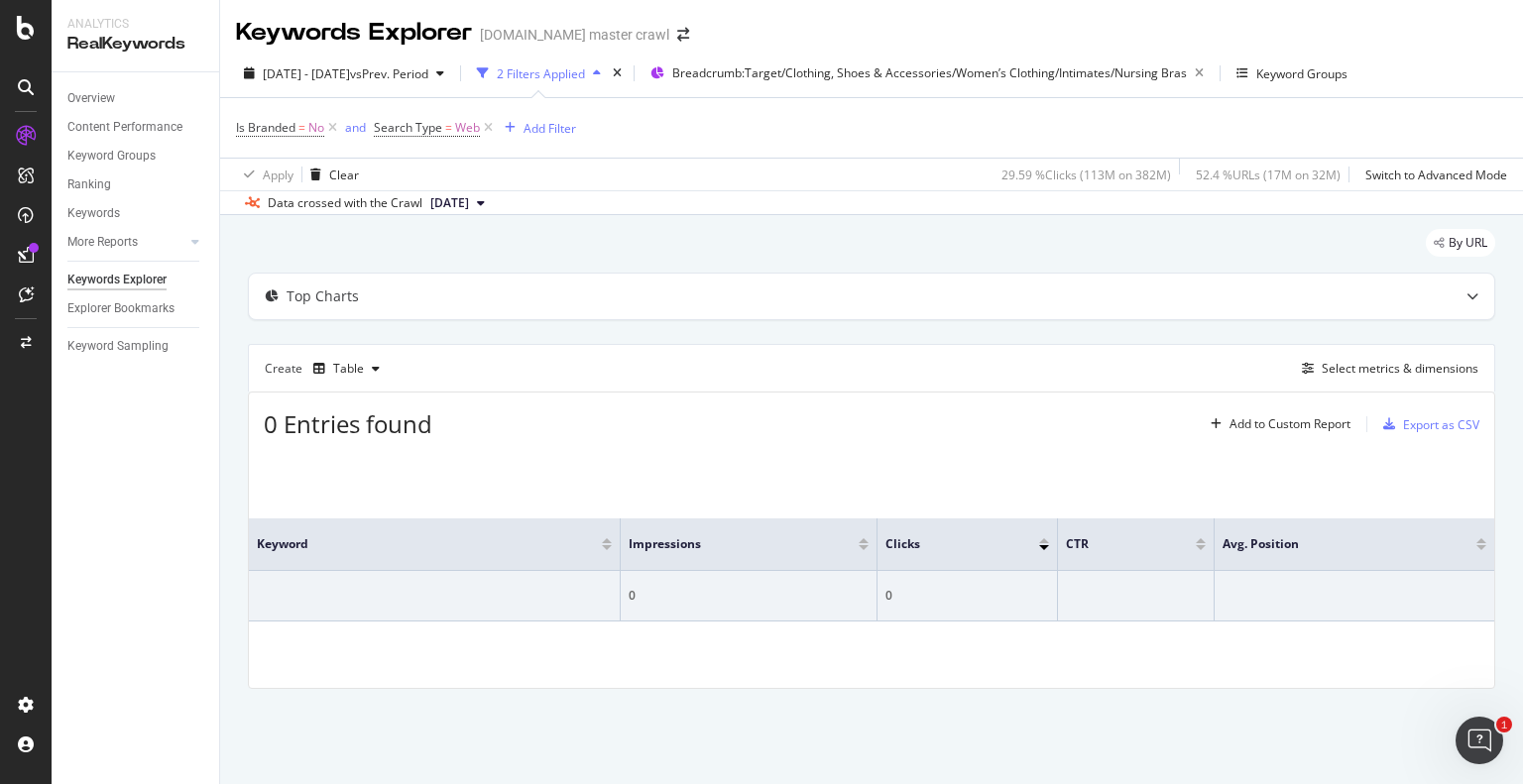 click on "Keyword Impressions Clicks CTR Avg. Position 0 0" at bounding box center (872, 570) 